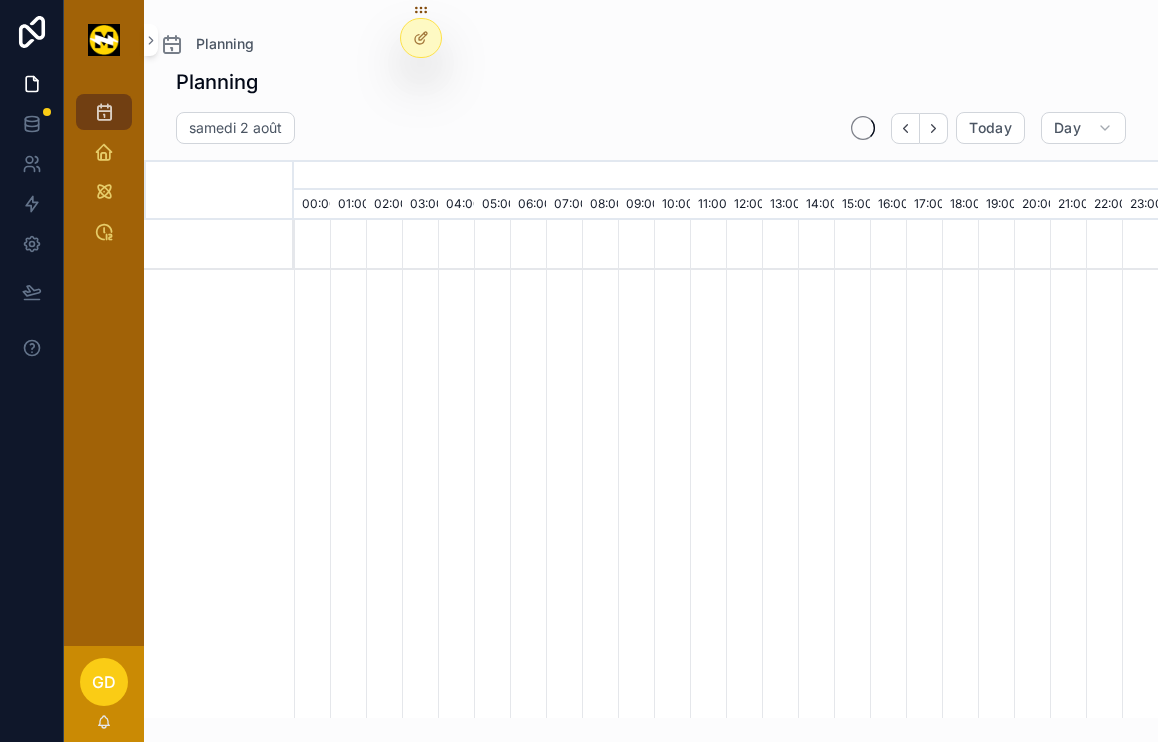 scroll, scrollTop: 0, scrollLeft: 0, axis: both 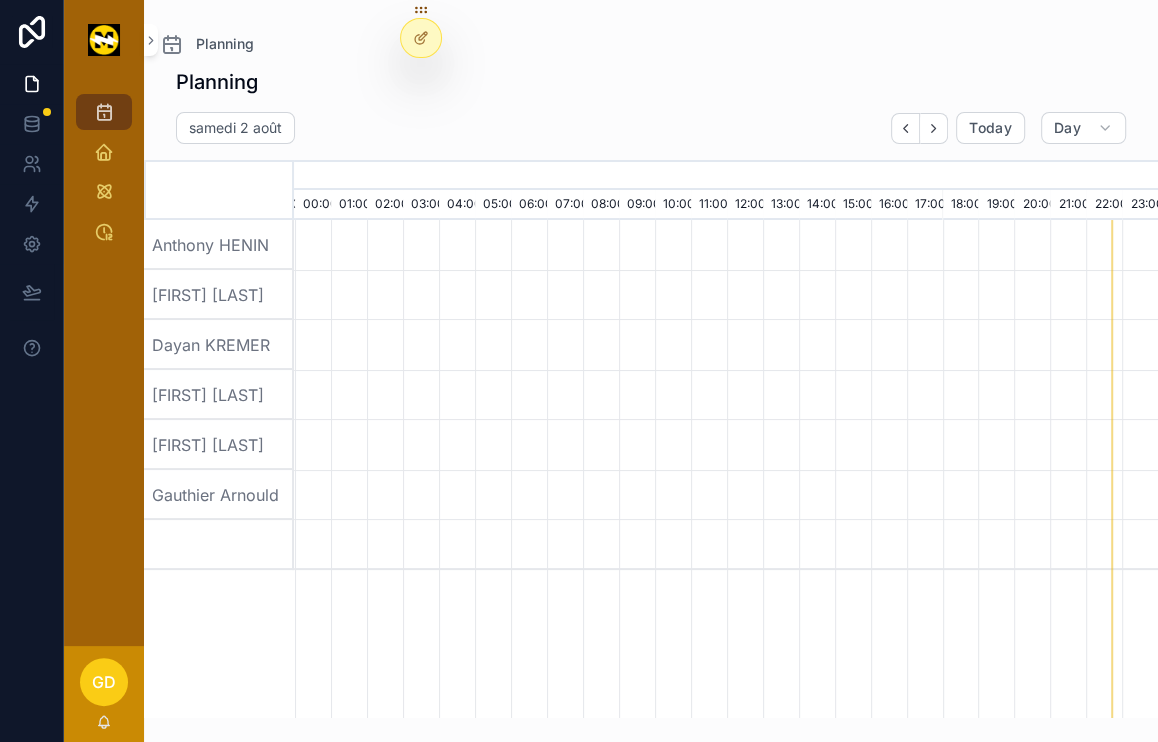 click 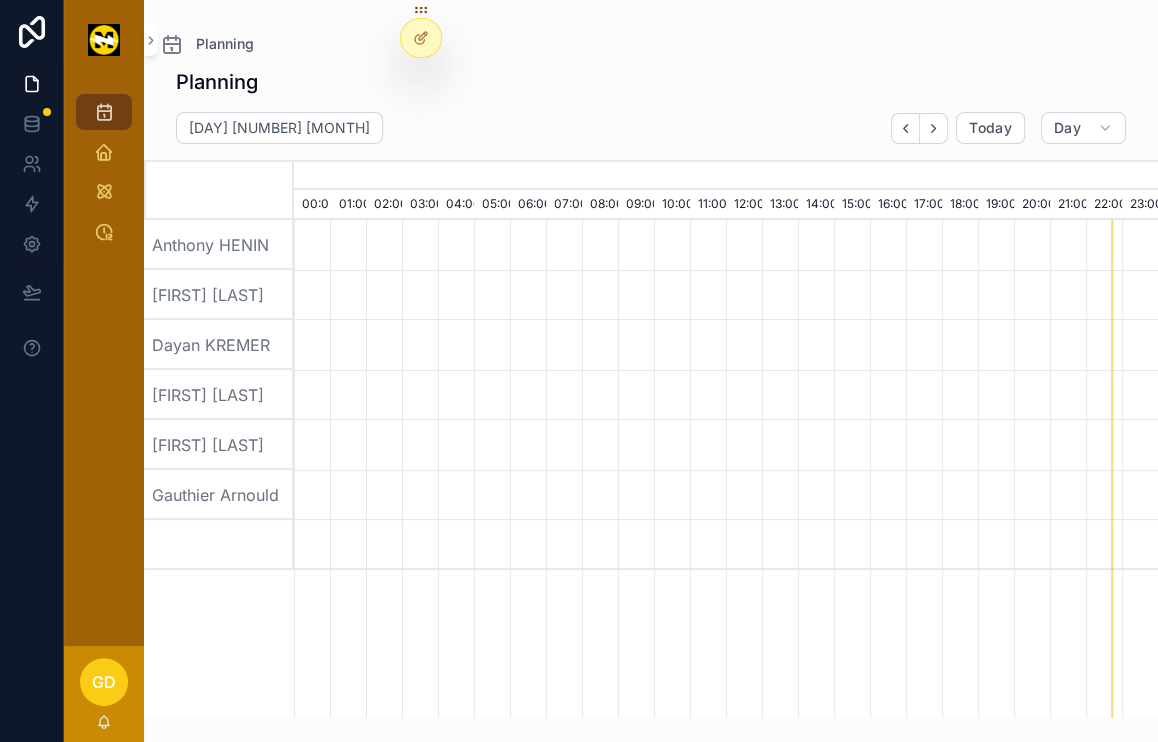 click 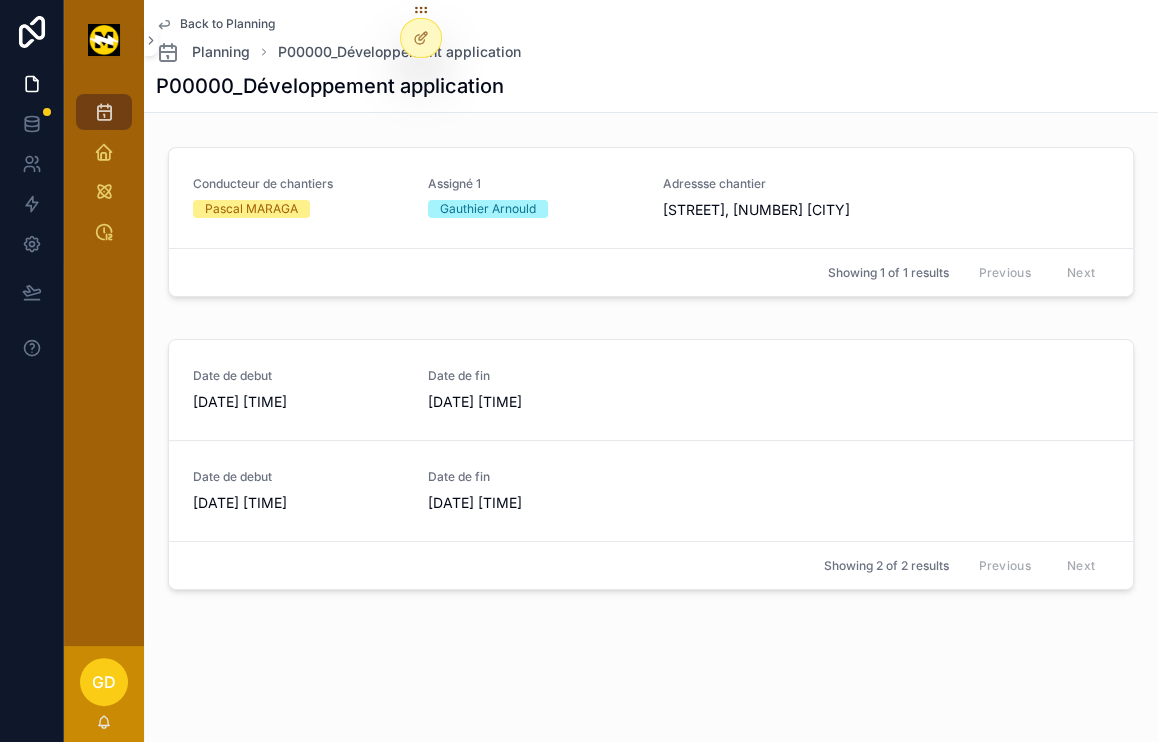click on "Pointage" at bounding box center [0, 0] 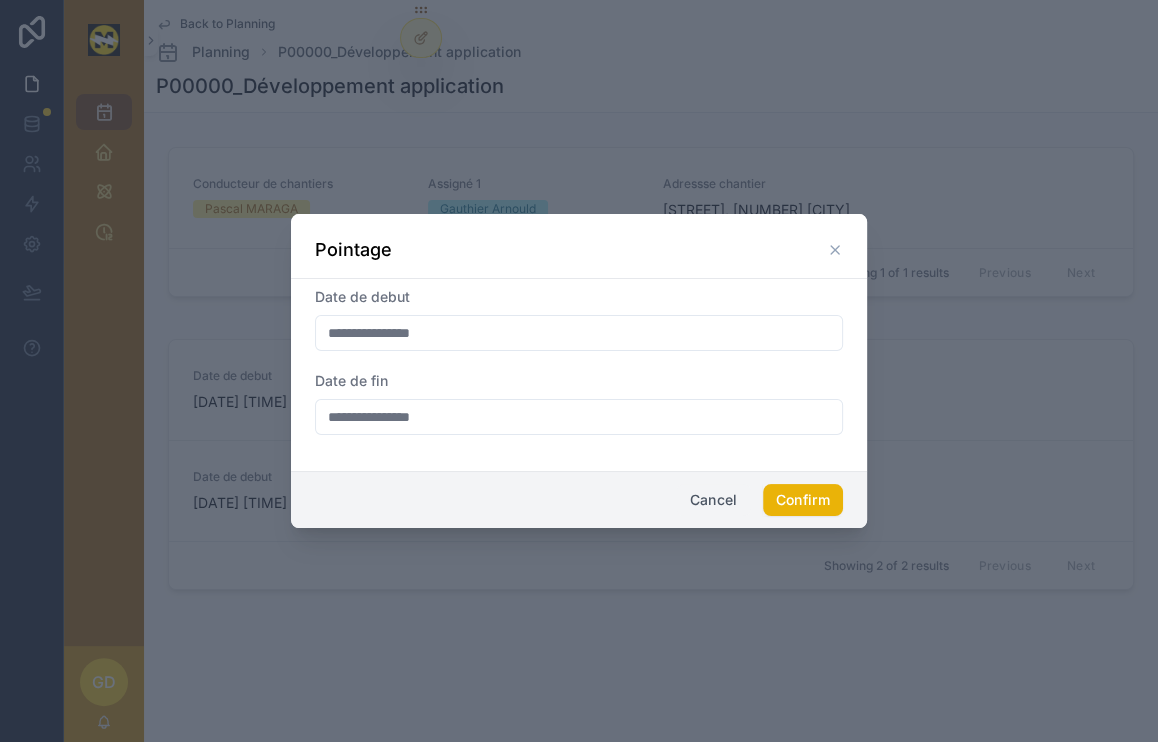 click on "Cancel" at bounding box center (713, 500) 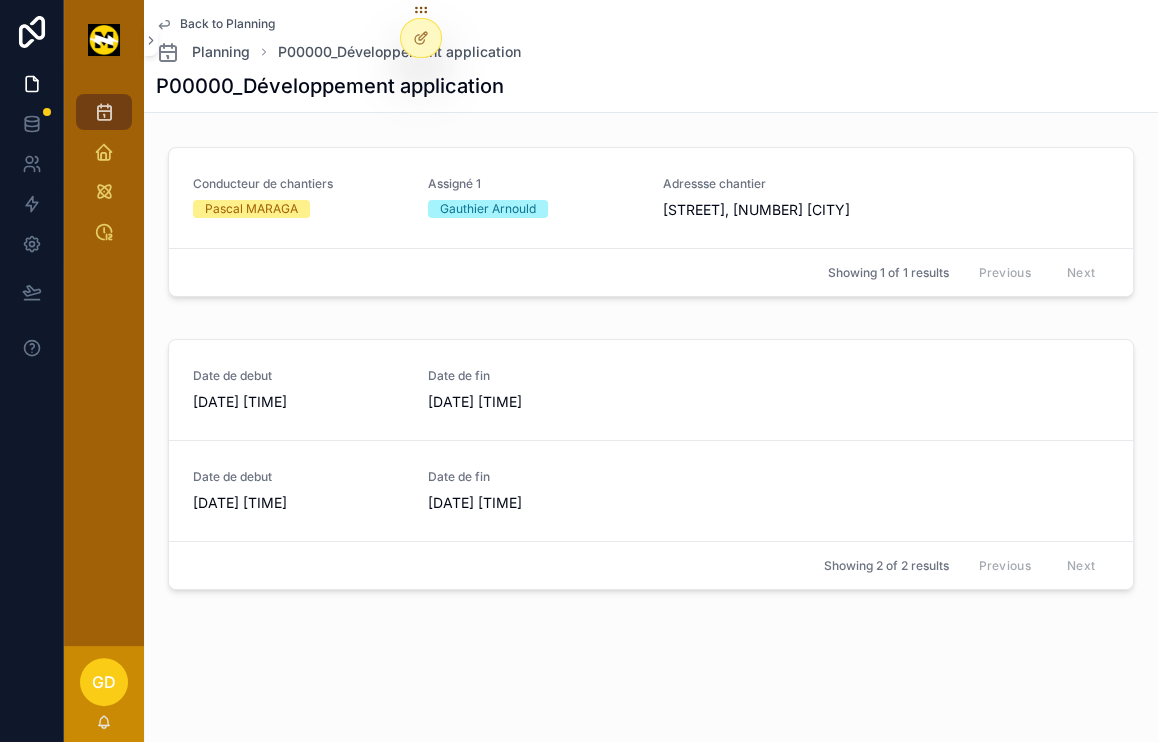 click 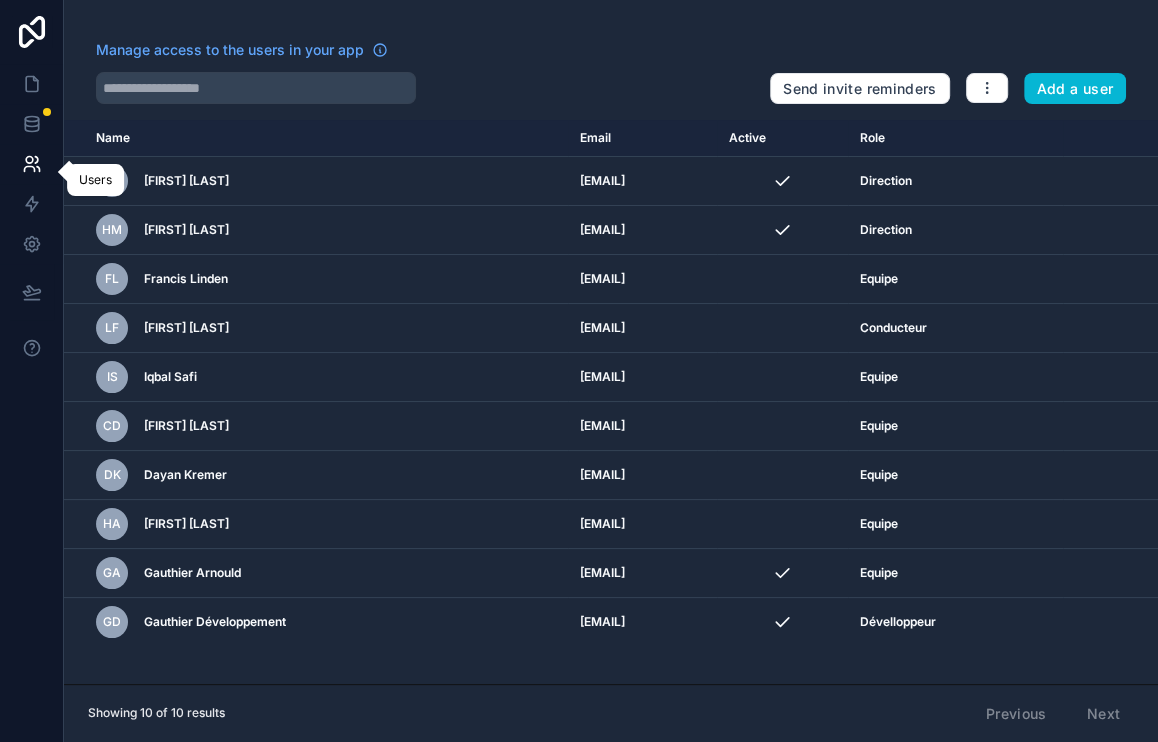click on "Dévelloppeur" at bounding box center [955, 622] 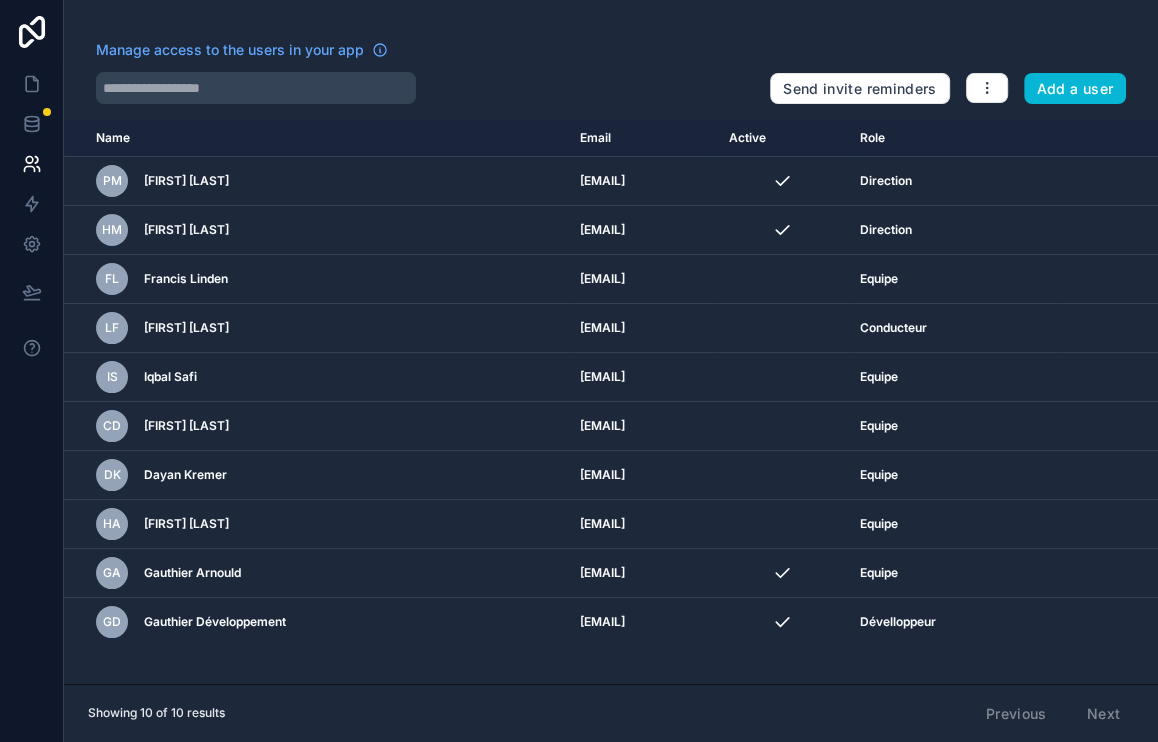 click 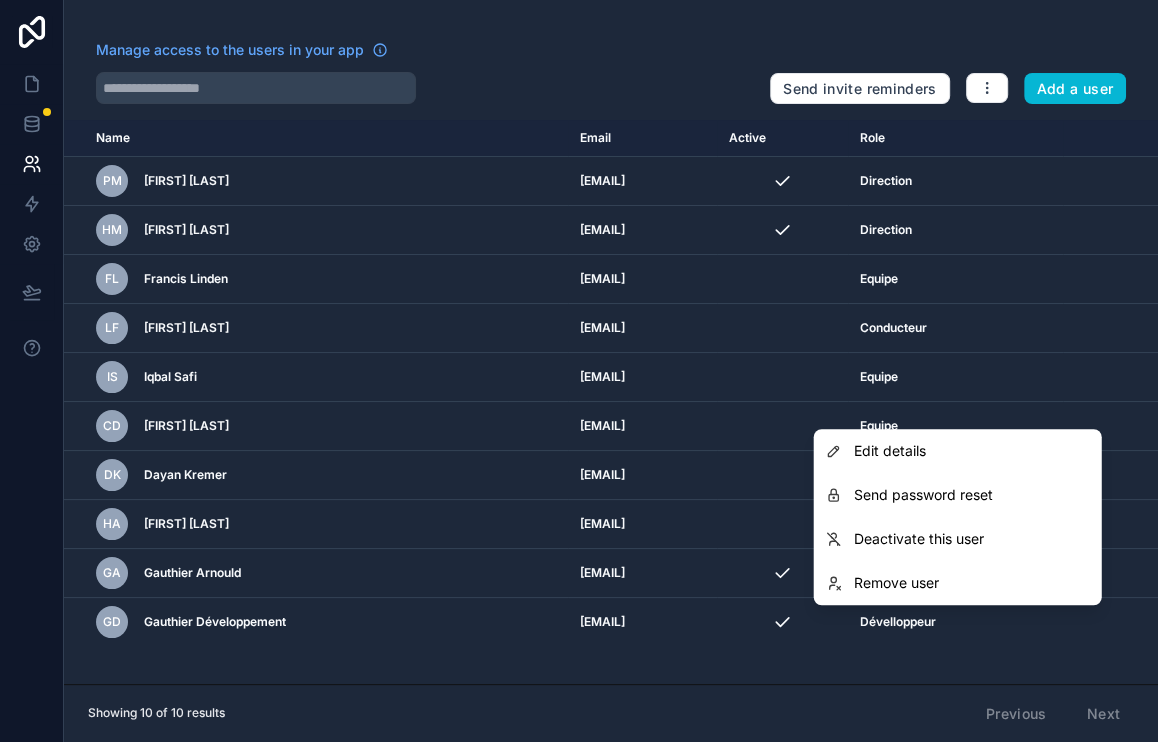 click on "Edit details" at bounding box center [958, 451] 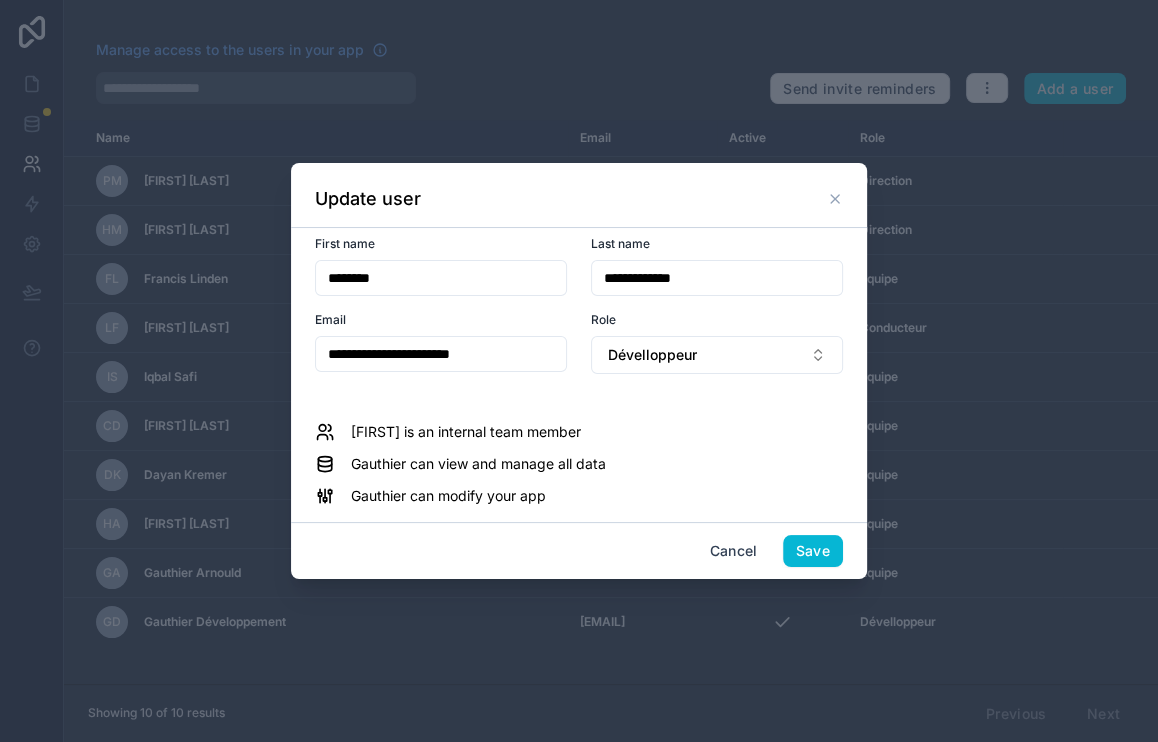 click on "Dévelloppeur" at bounding box center [652, 355] 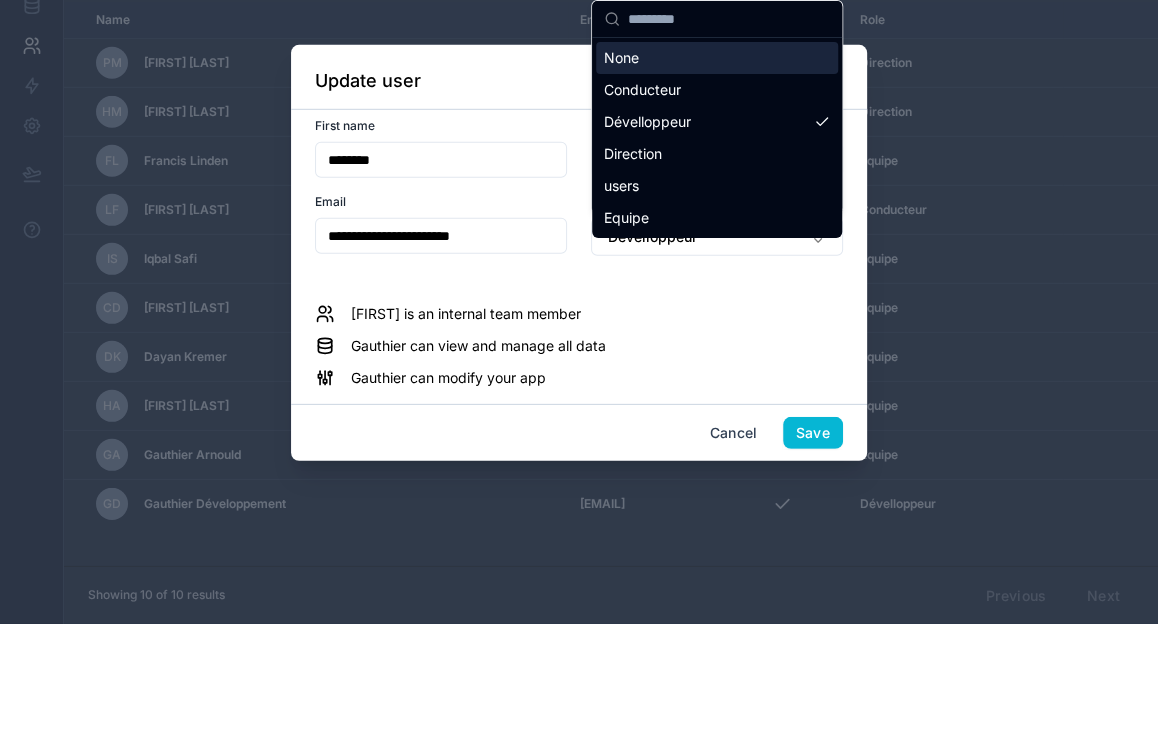click on "Dévelloppeur" at bounding box center (717, 240) 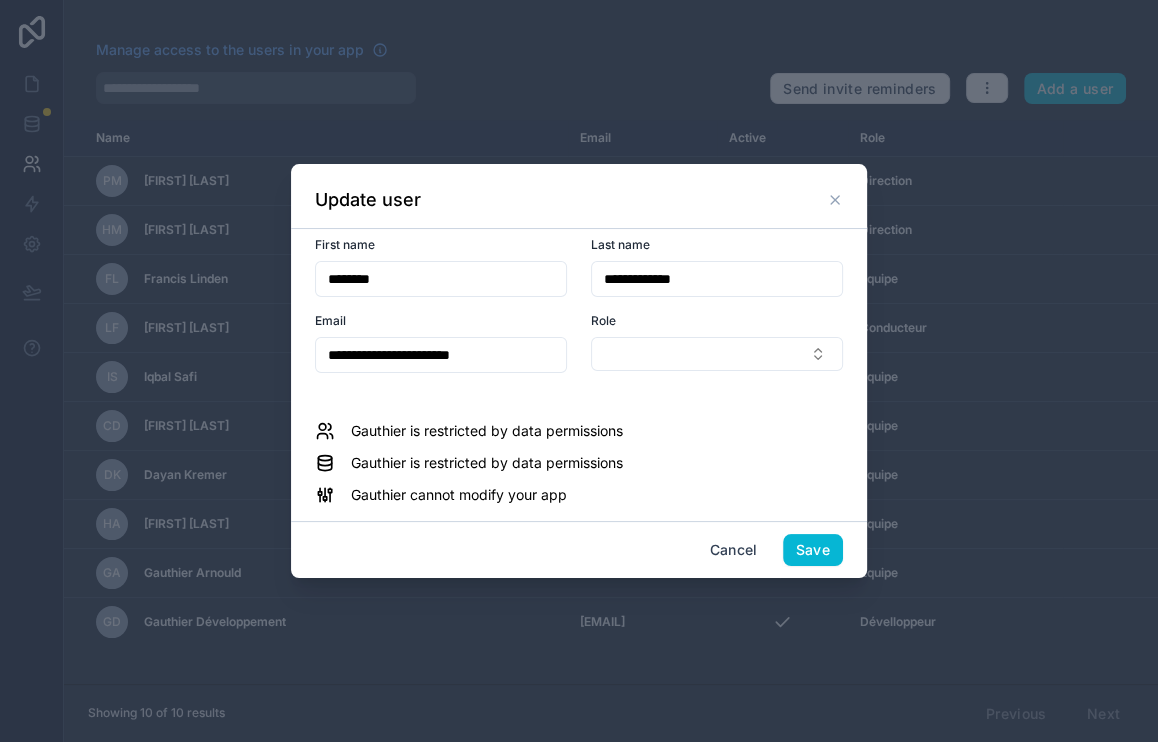 click at bounding box center [717, 354] 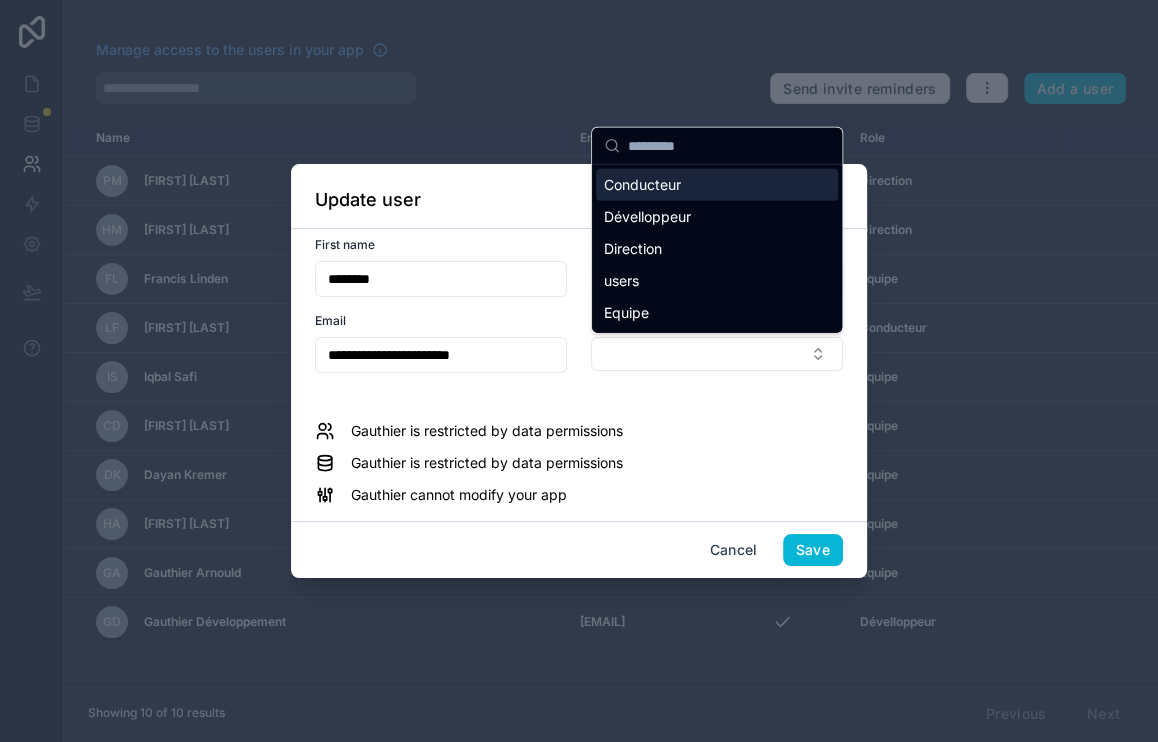 click on "Dévelloppeur" at bounding box center (717, 217) 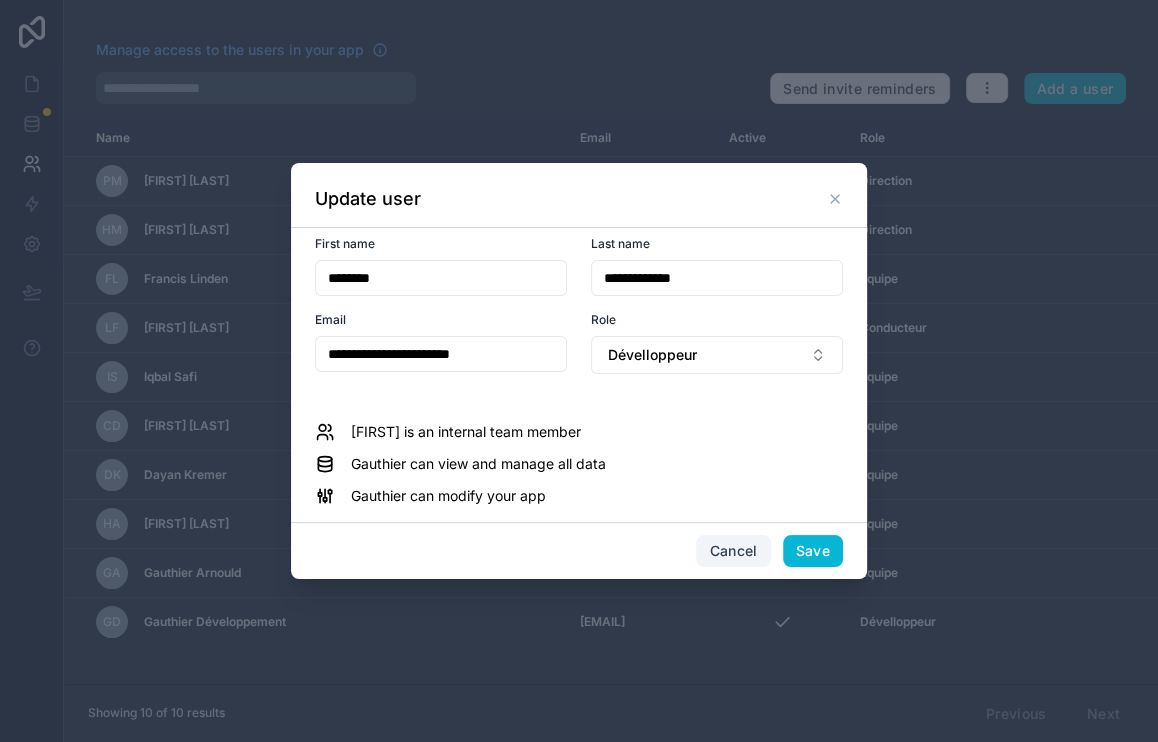 click on "Cancel" at bounding box center (733, 551) 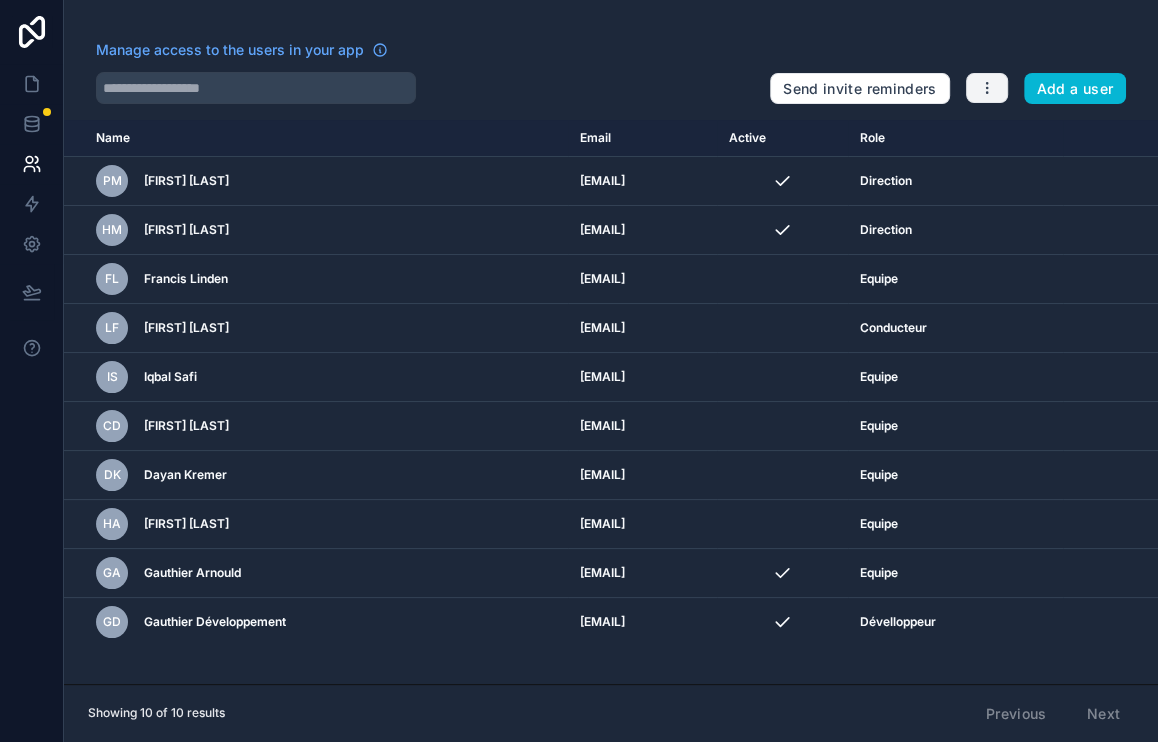 click 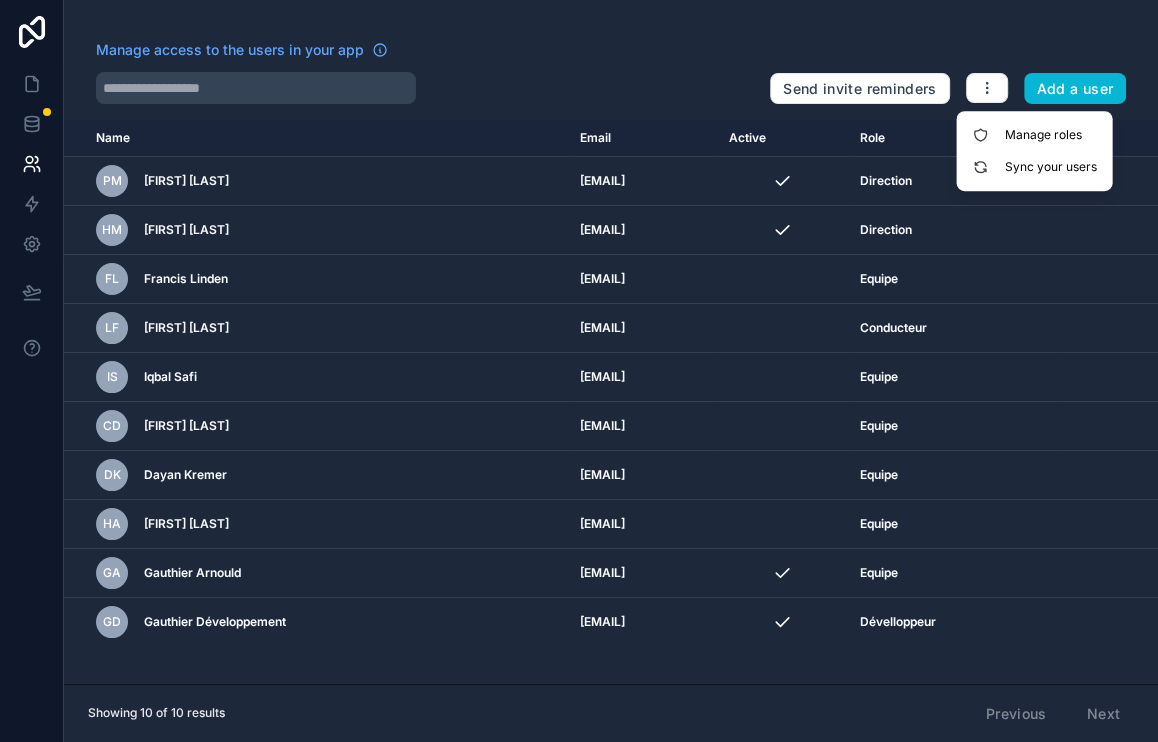 click on "Manage roles" at bounding box center (1034, 135) 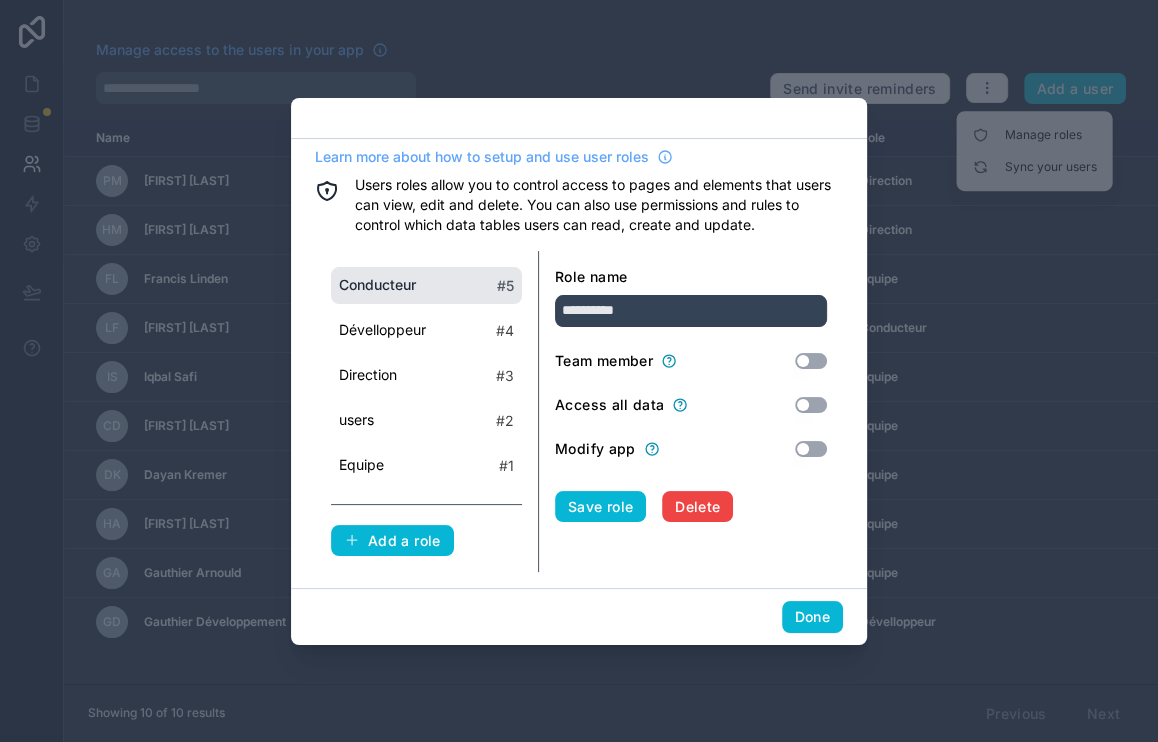 click on "# 4" at bounding box center [505, 331] 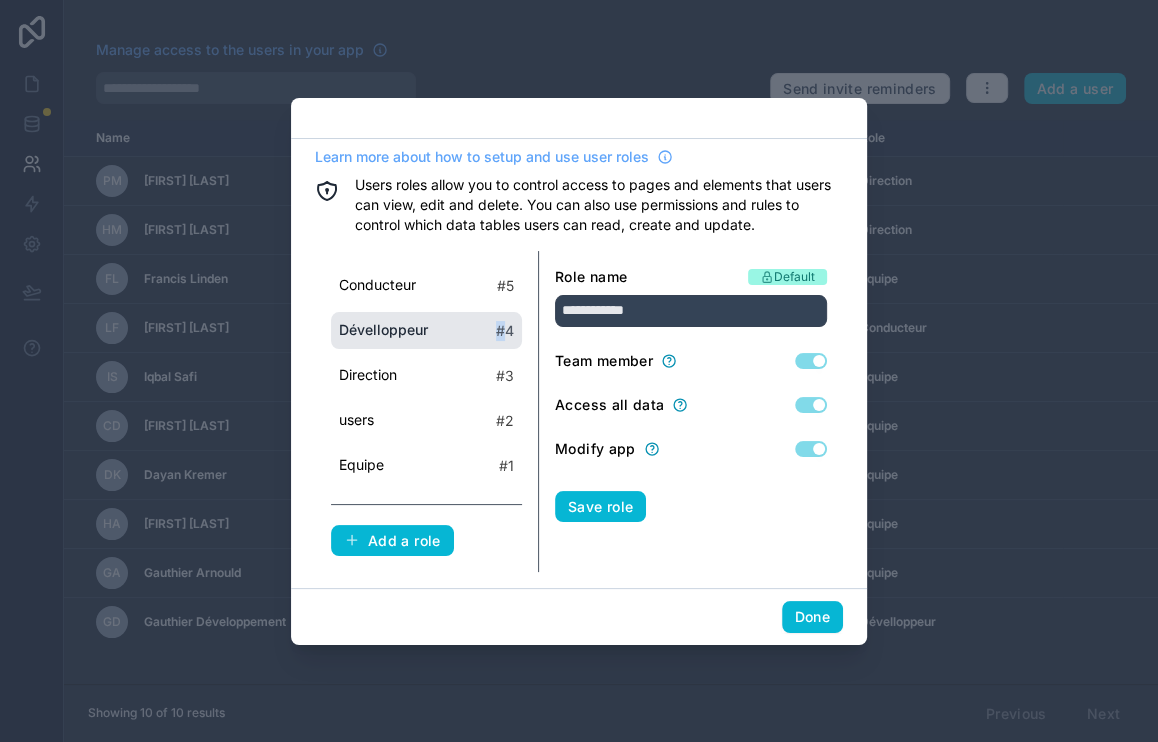 click on "Dévelloppeur" at bounding box center [383, 330] 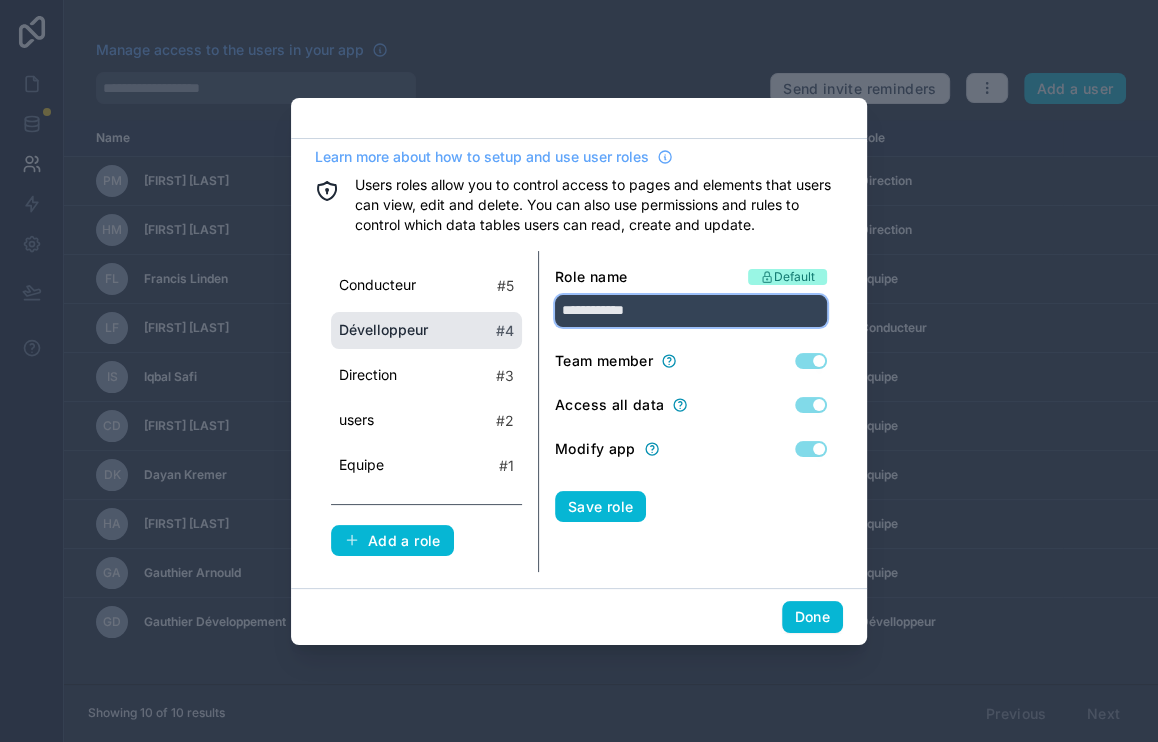 click on "**********" at bounding box center (691, 311) 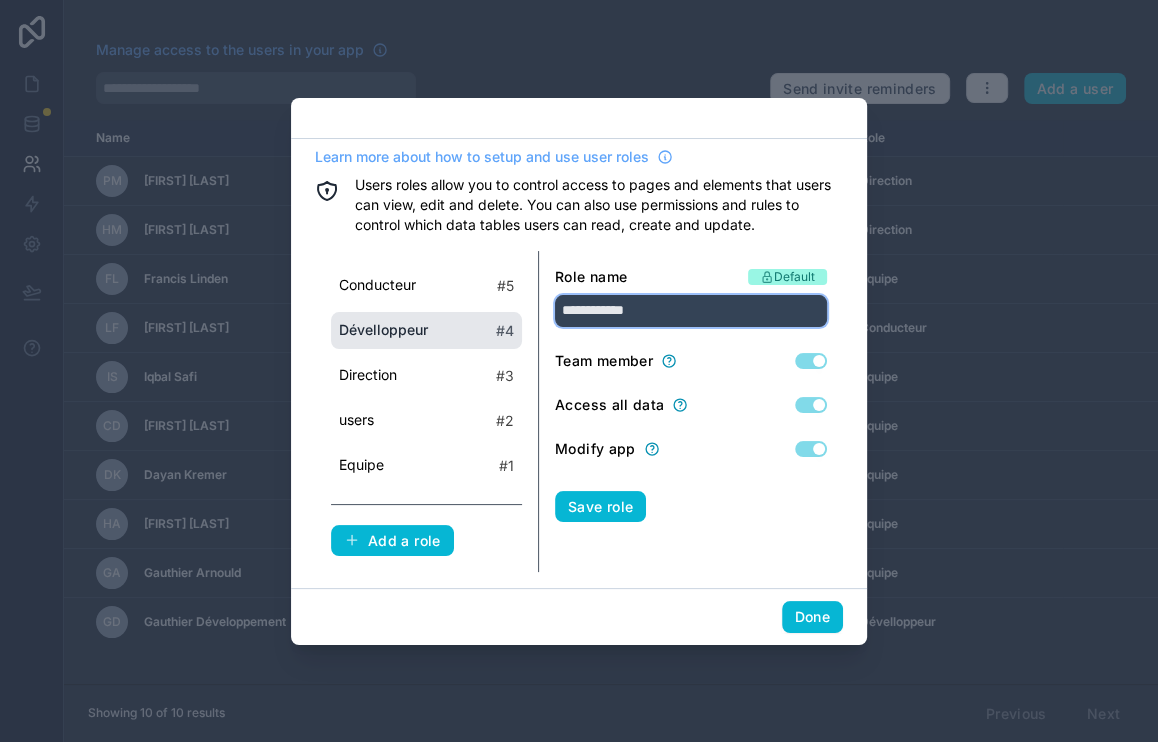 click on "**********" at bounding box center (691, 311) 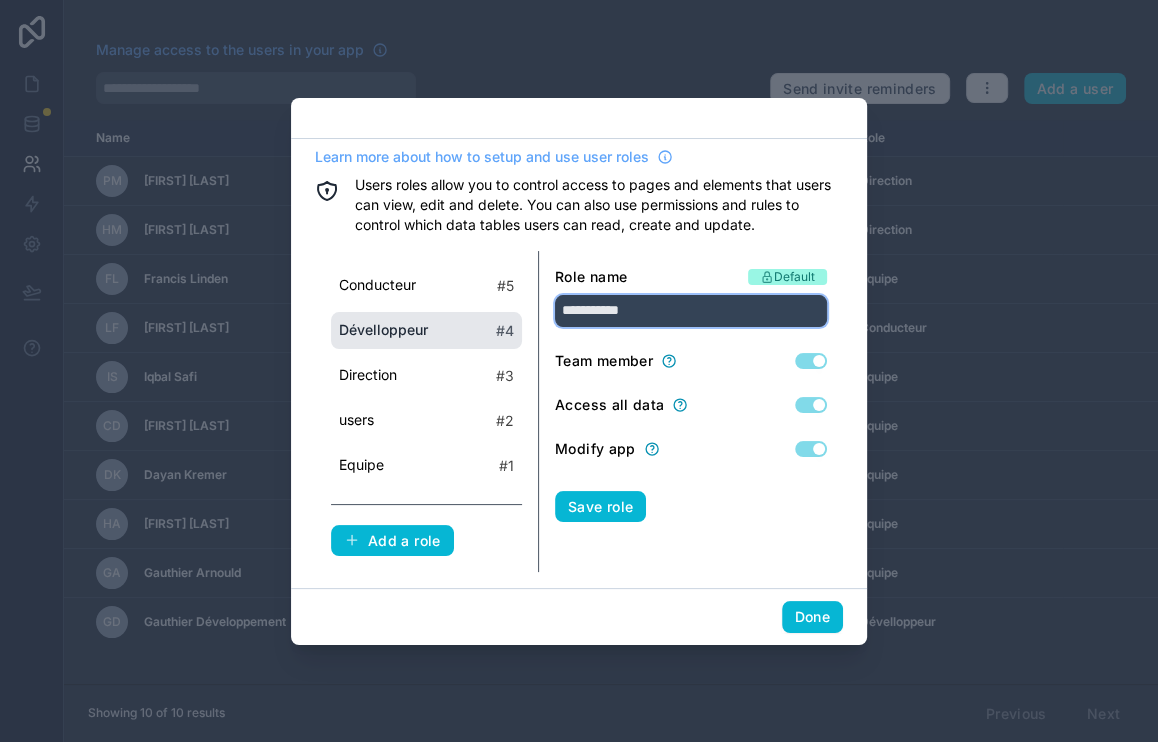 type on "**********" 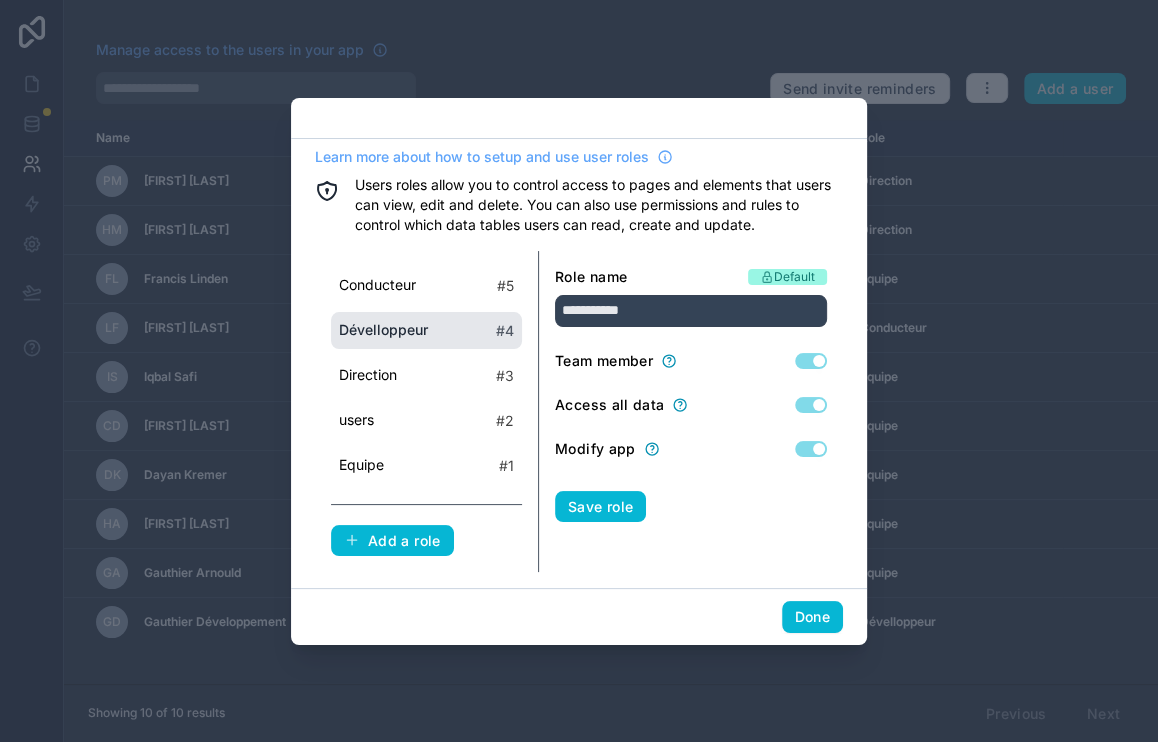 click on "**********" at bounding box center (691, 412) 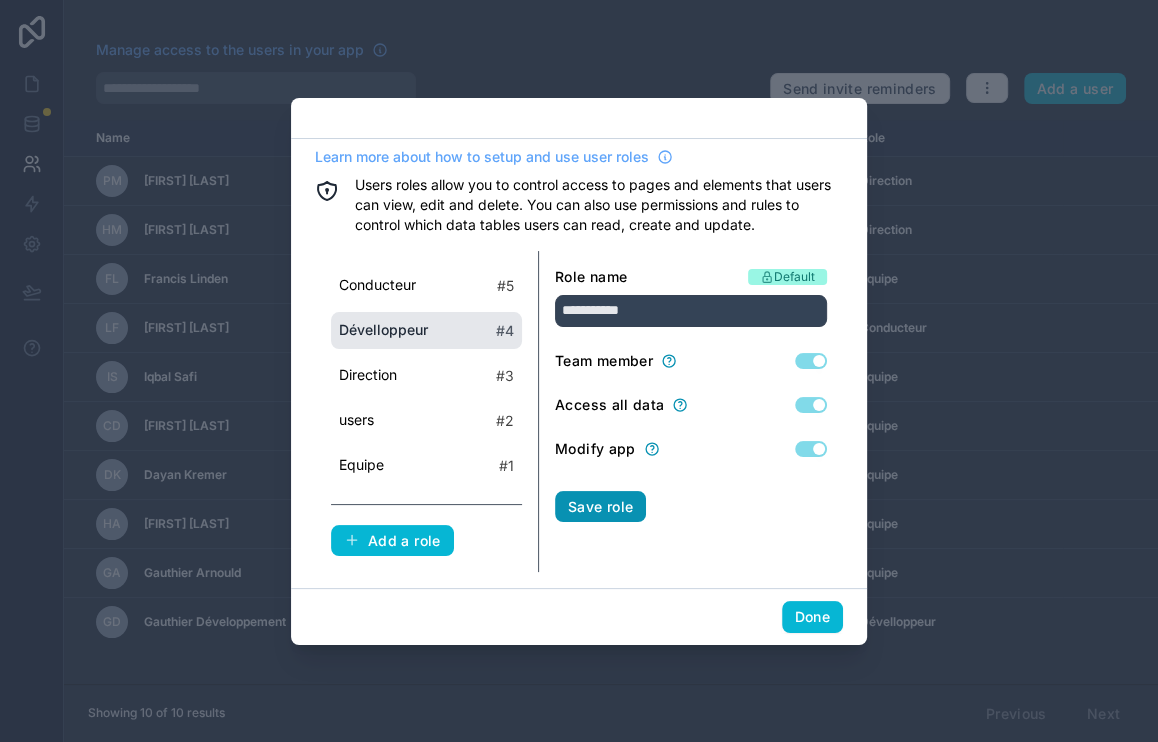 click on "Save role" at bounding box center [600, 507] 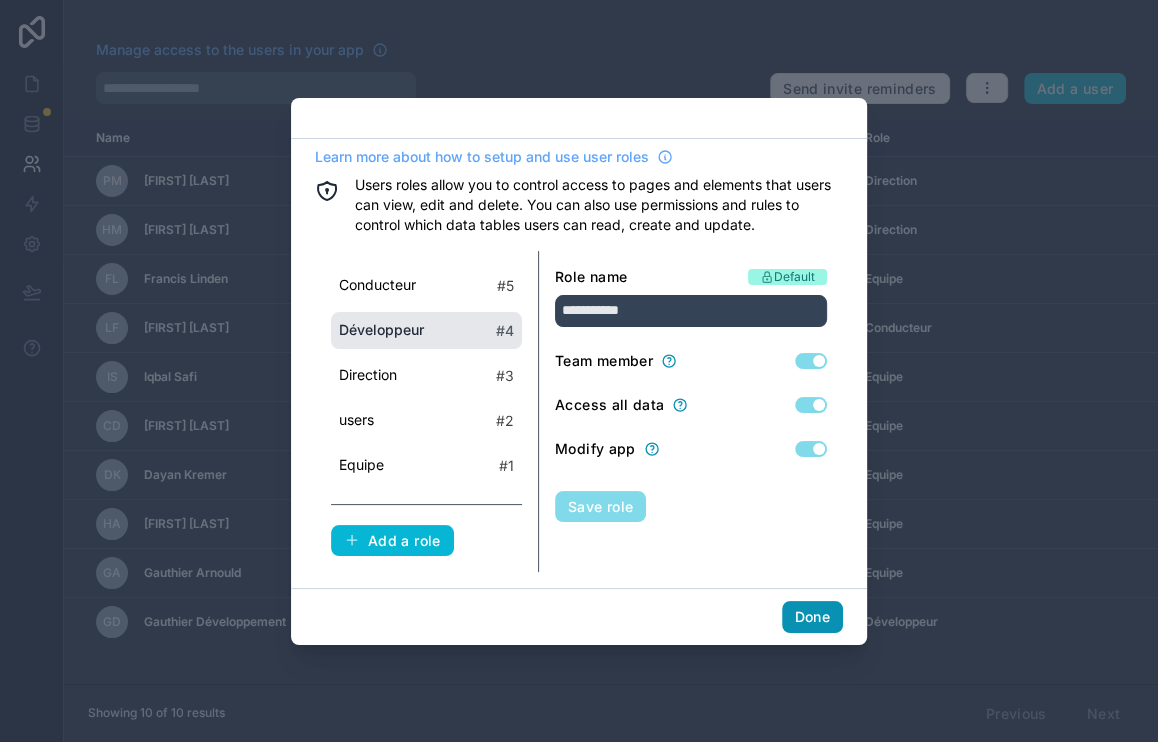 click on "Done" at bounding box center [812, 617] 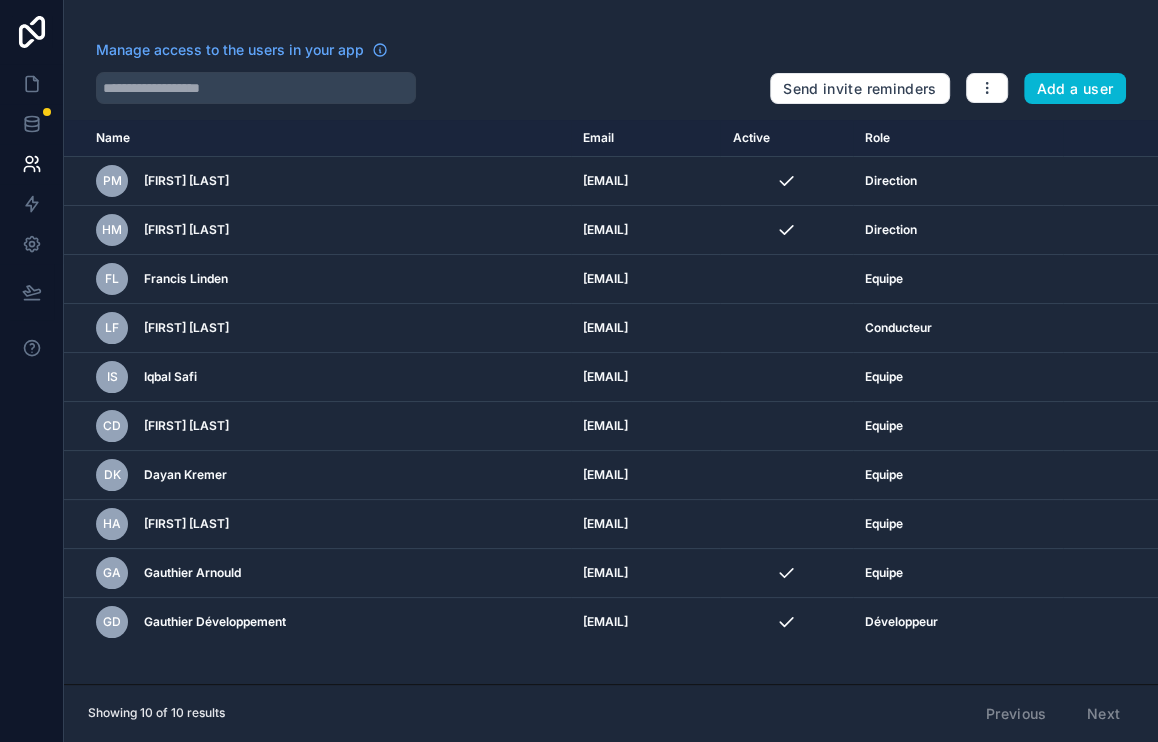 click 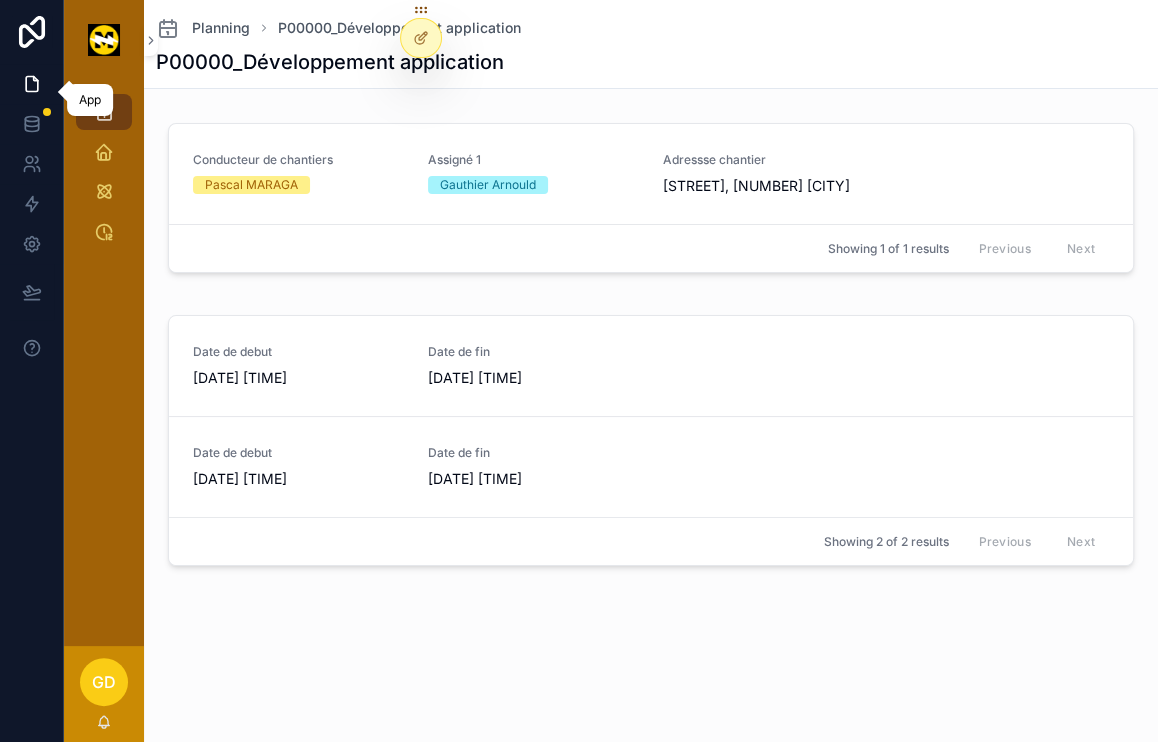 click on "[STREET], [NUMBER] [CITY]" at bounding box center [768, 186] 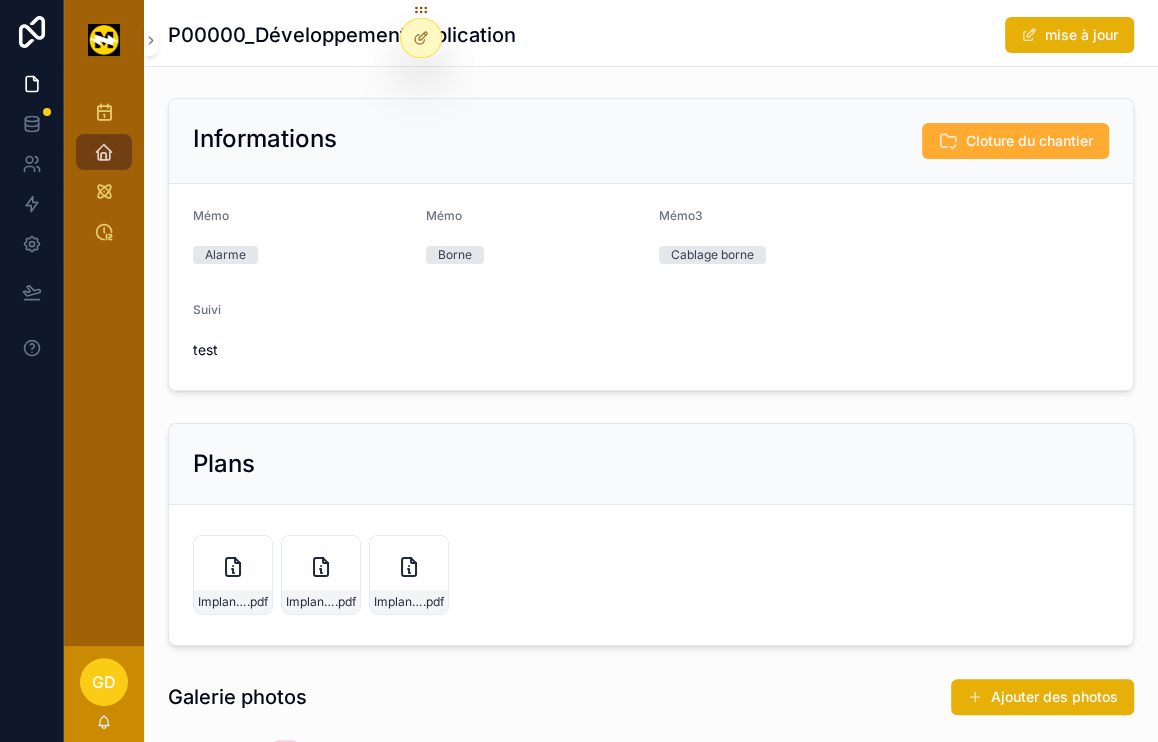 scroll, scrollTop: 0, scrollLeft: 0, axis: both 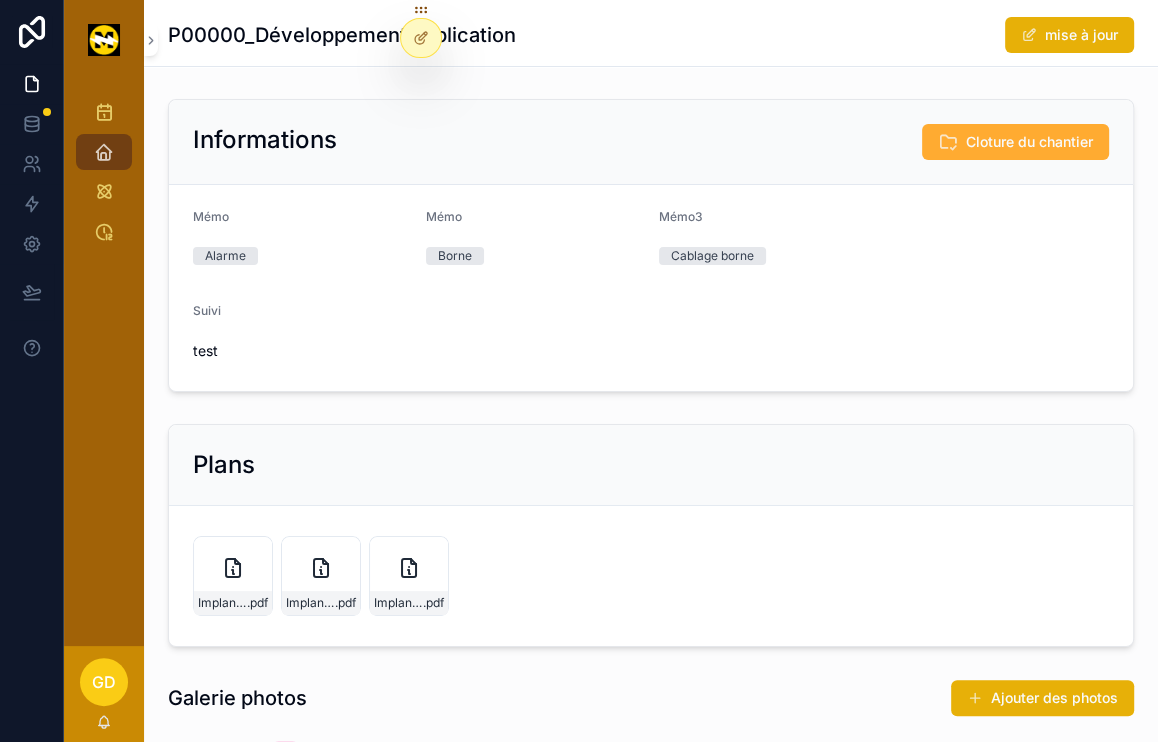 click on "mise à jour" at bounding box center (1069, 35) 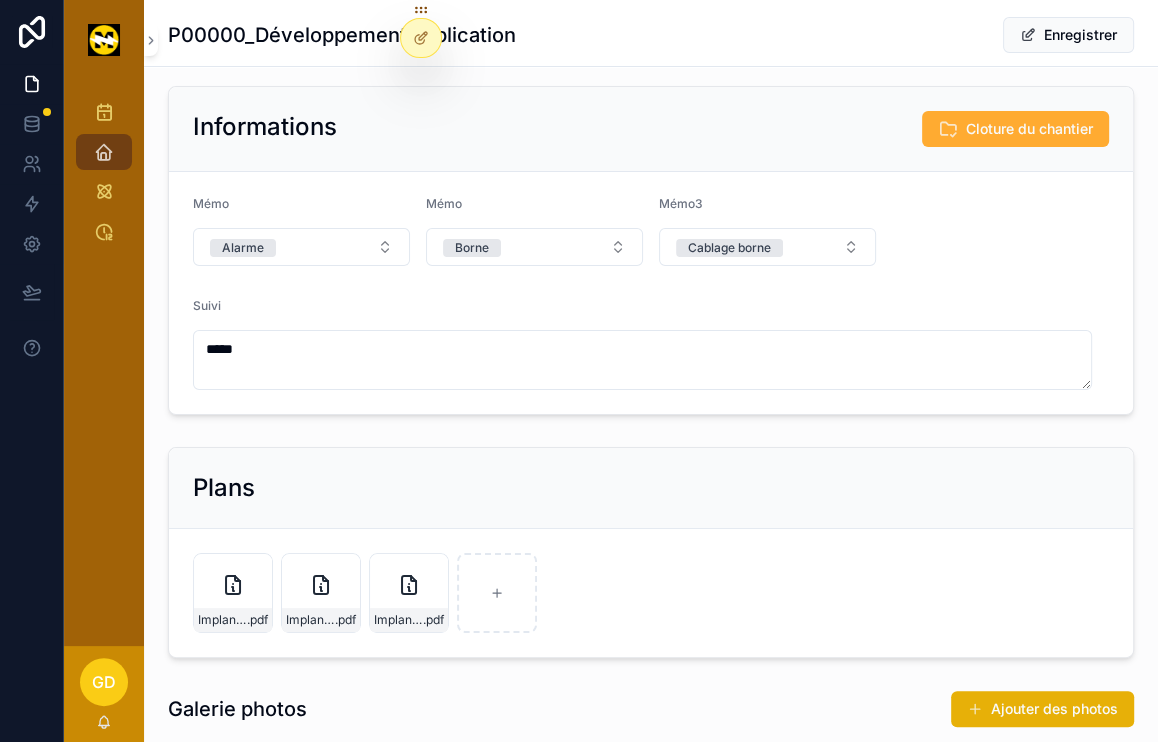 scroll, scrollTop: 0, scrollLeft: 0, axis: both 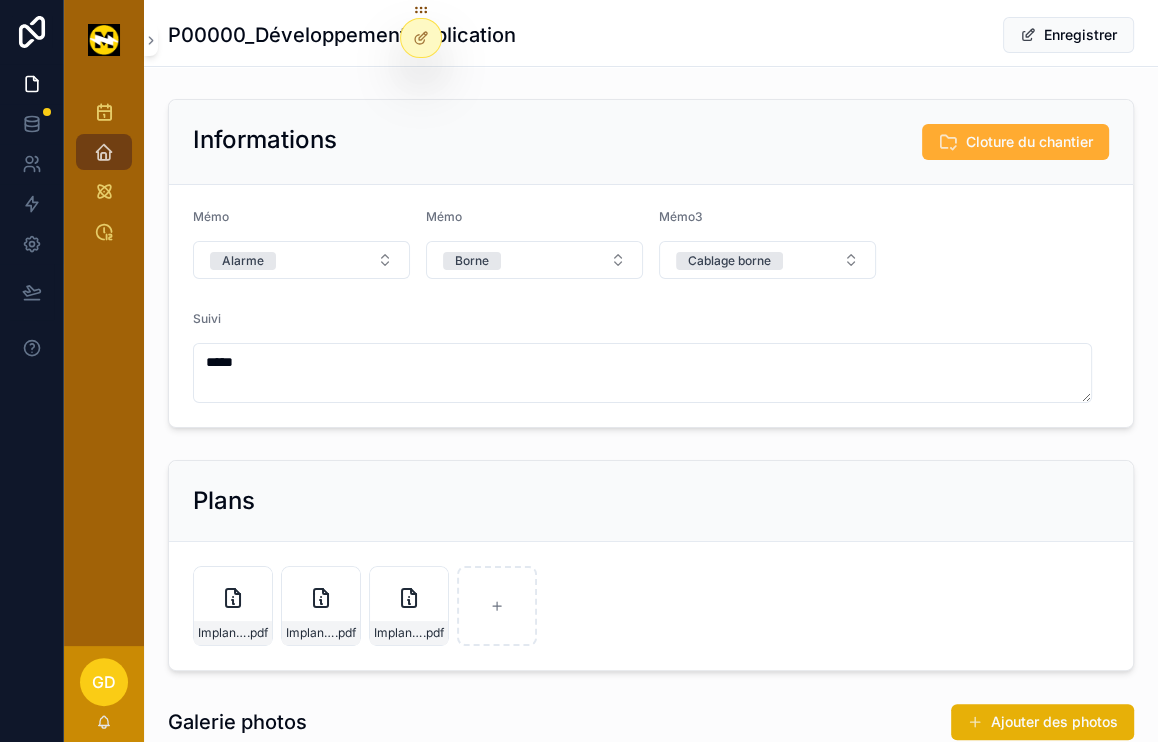 click on "Enregistrer" at bounding box center [1068, 35] 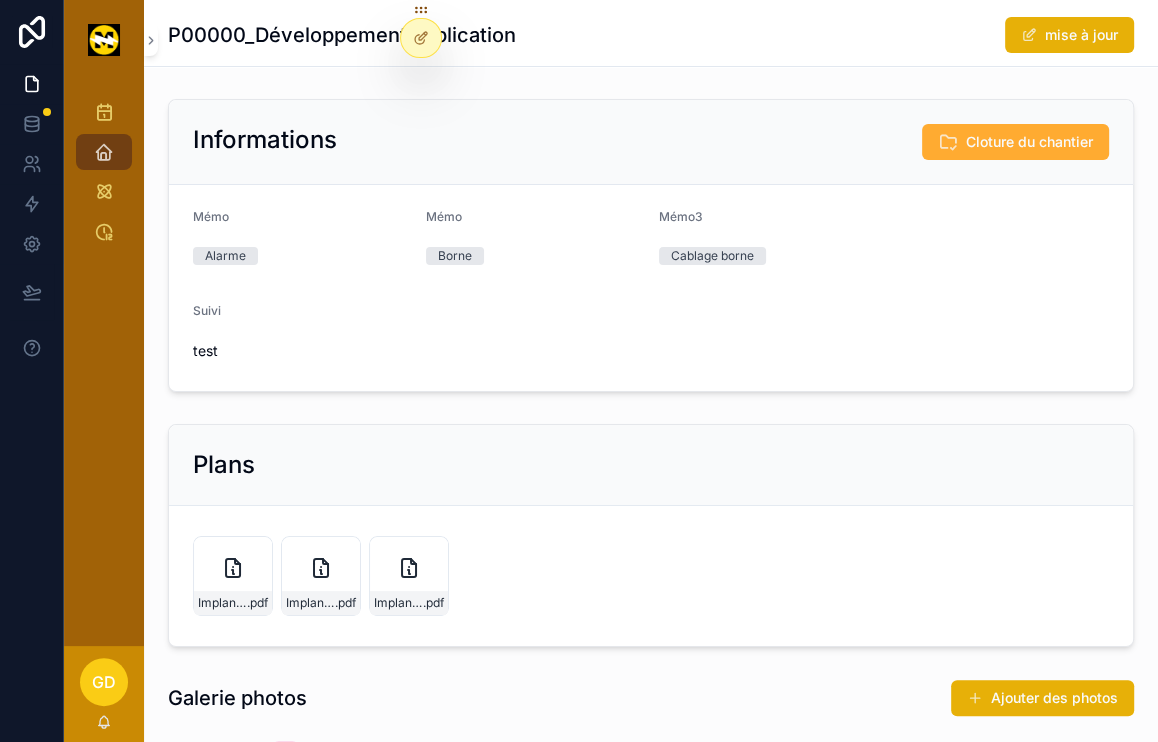 click on "Implantation-Etage .pdf Implantation-RDC .pdf Implantation-Cave .pdf" at bounding box center [651, 576] 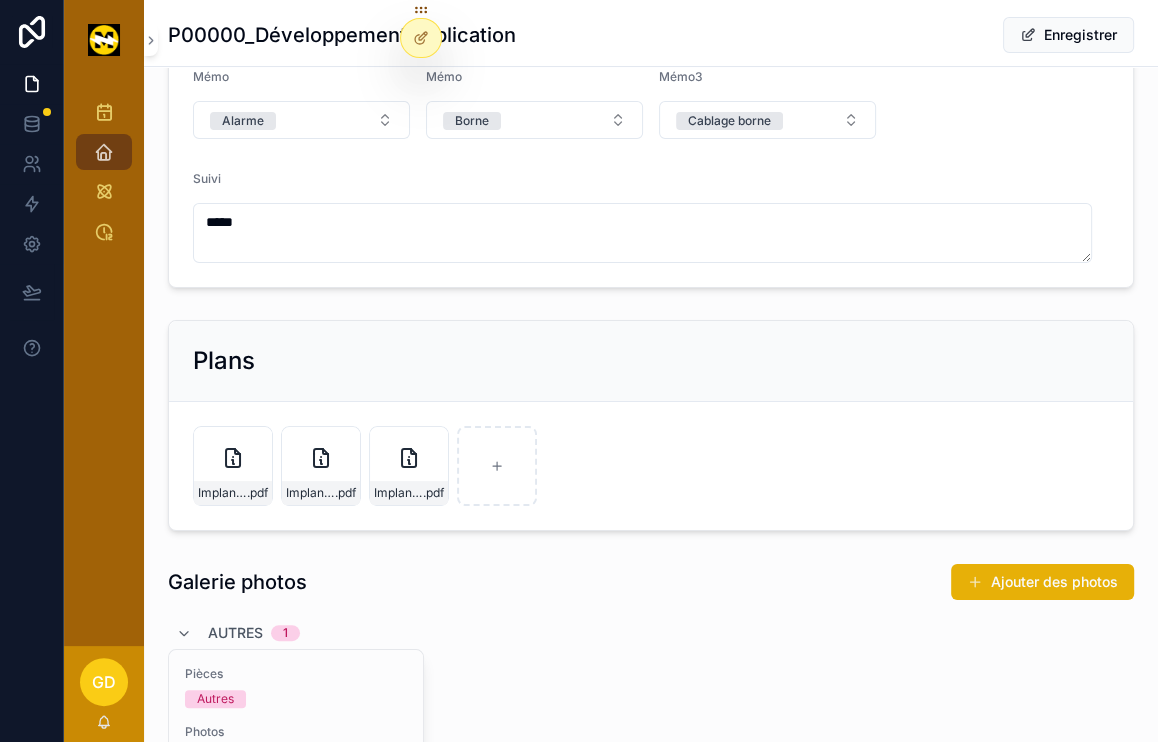 scroll, scrollTop: 136, scrollLeft: 0, axis: vertical 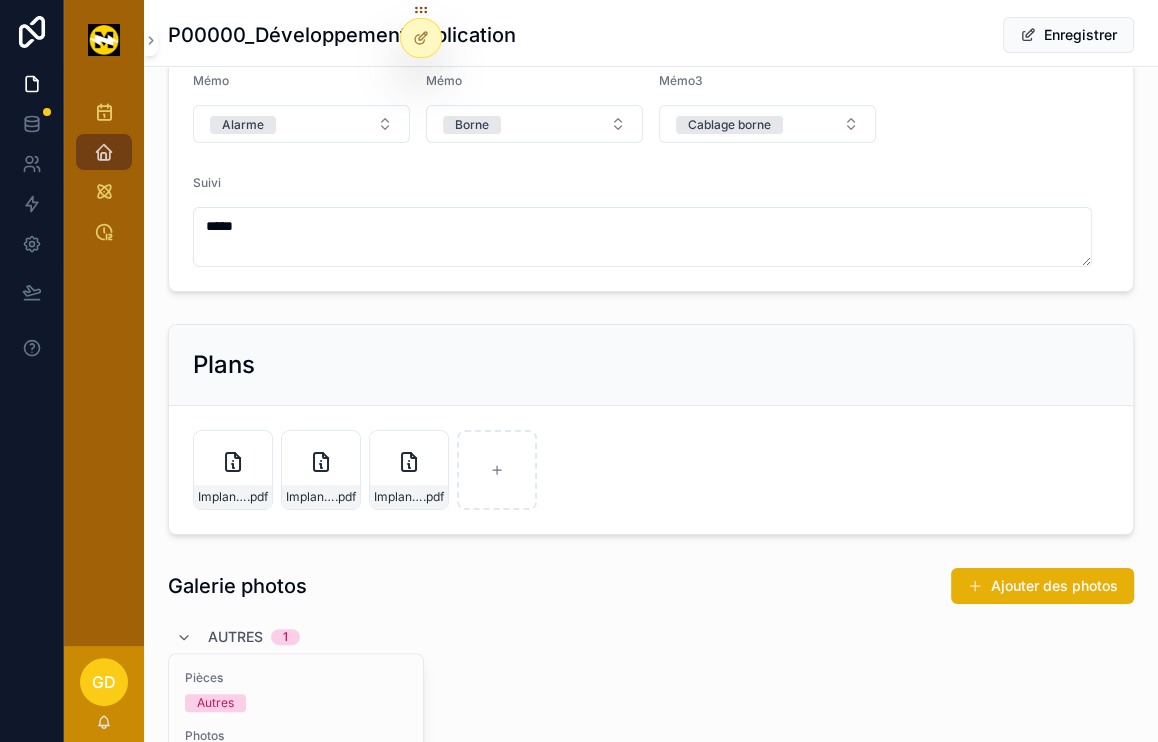 click on "Enregistrer" at bounding box center (1068, 35) 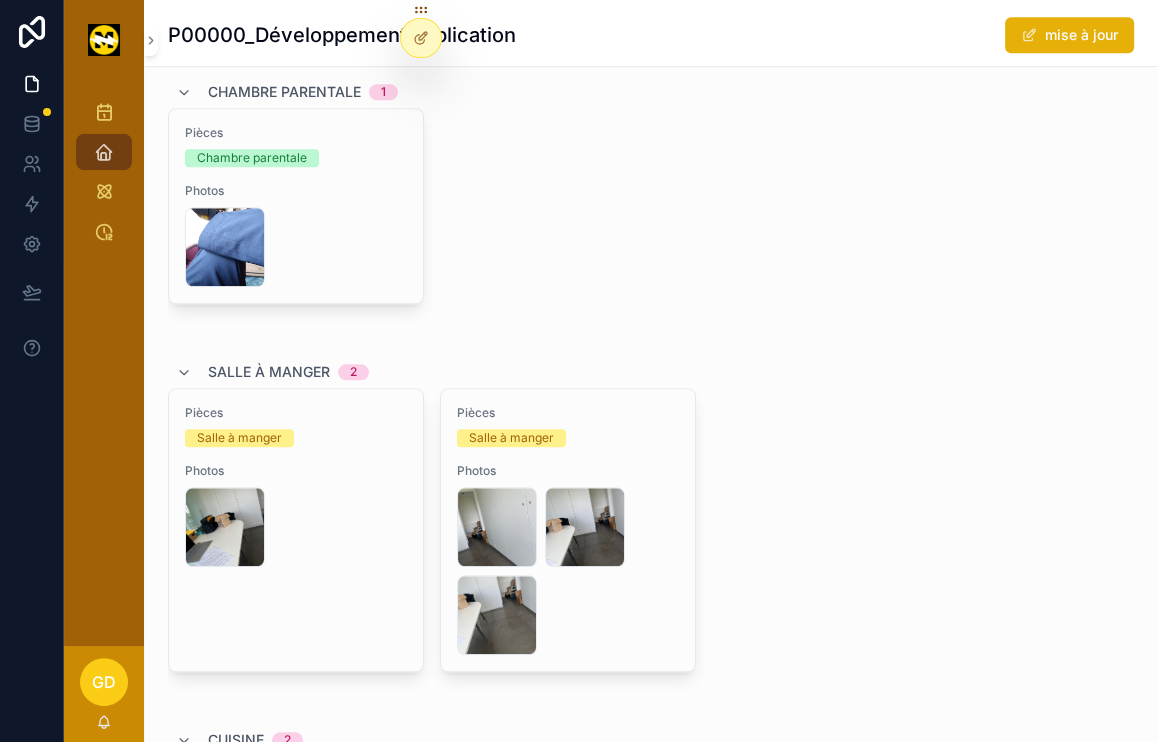 scroll, scrollTop: 1151, scrollLeft: 0, axis: vertical 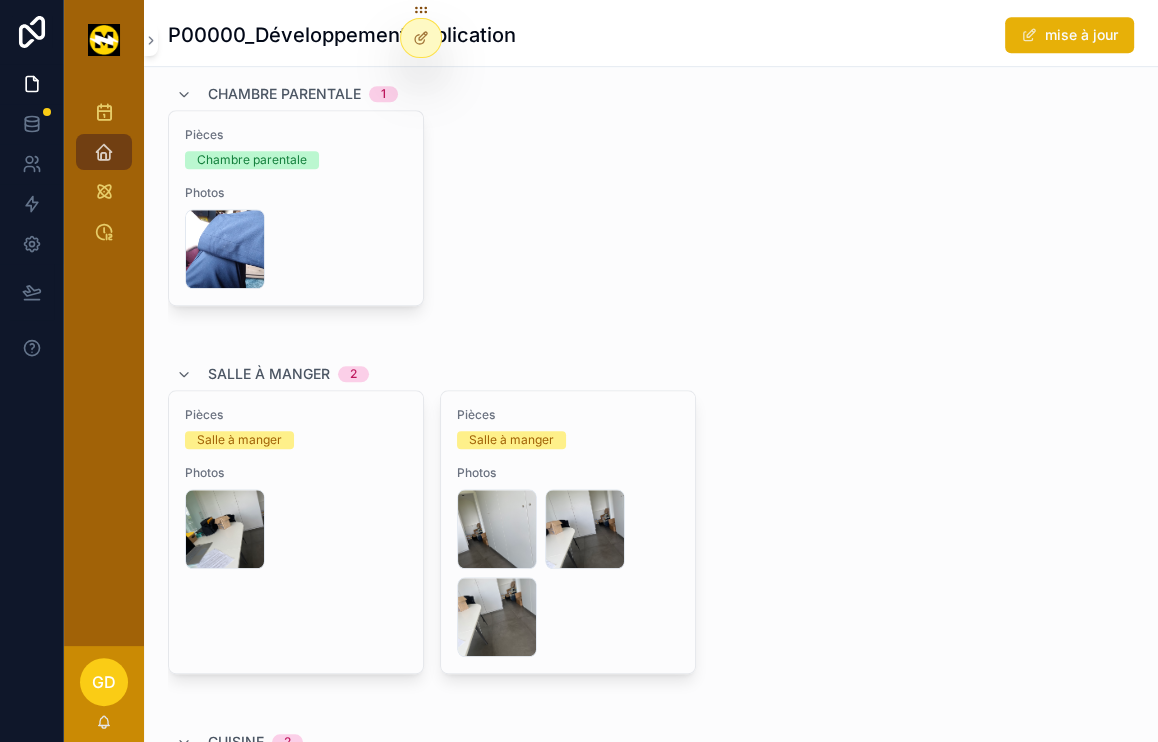 click at bounding box center (104, 152) 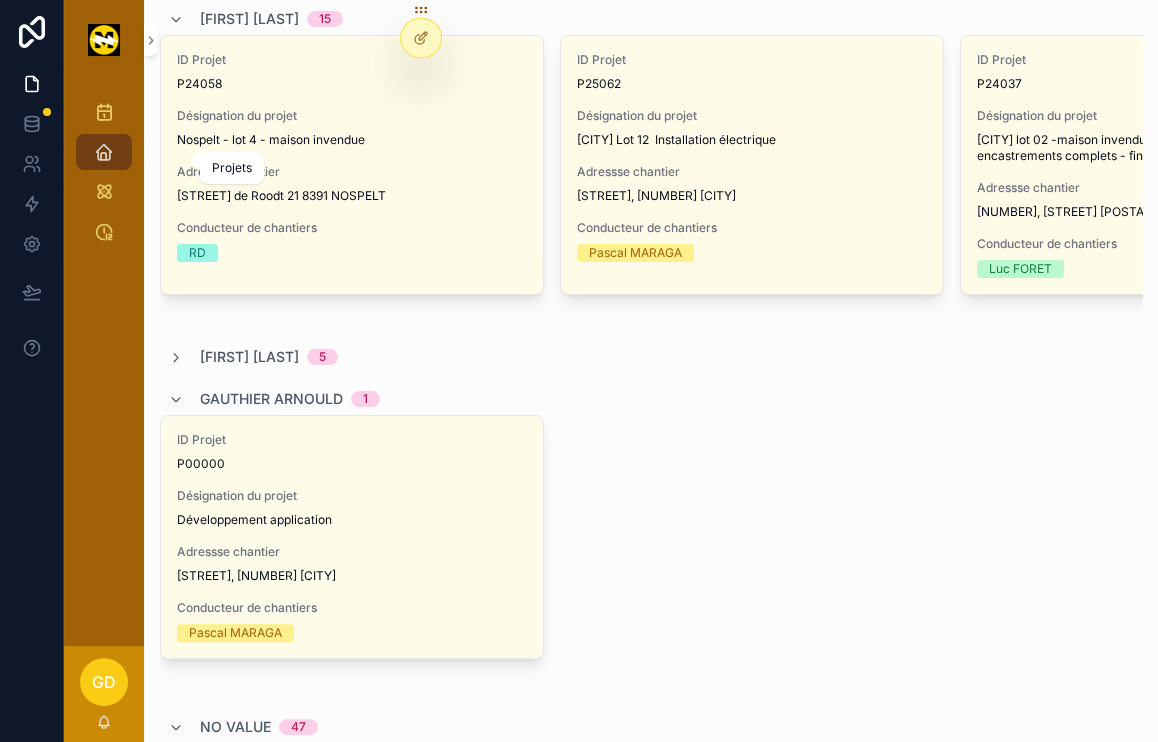 scroll, scrollTop: 191, scrollLeft: 0, axis: vertical 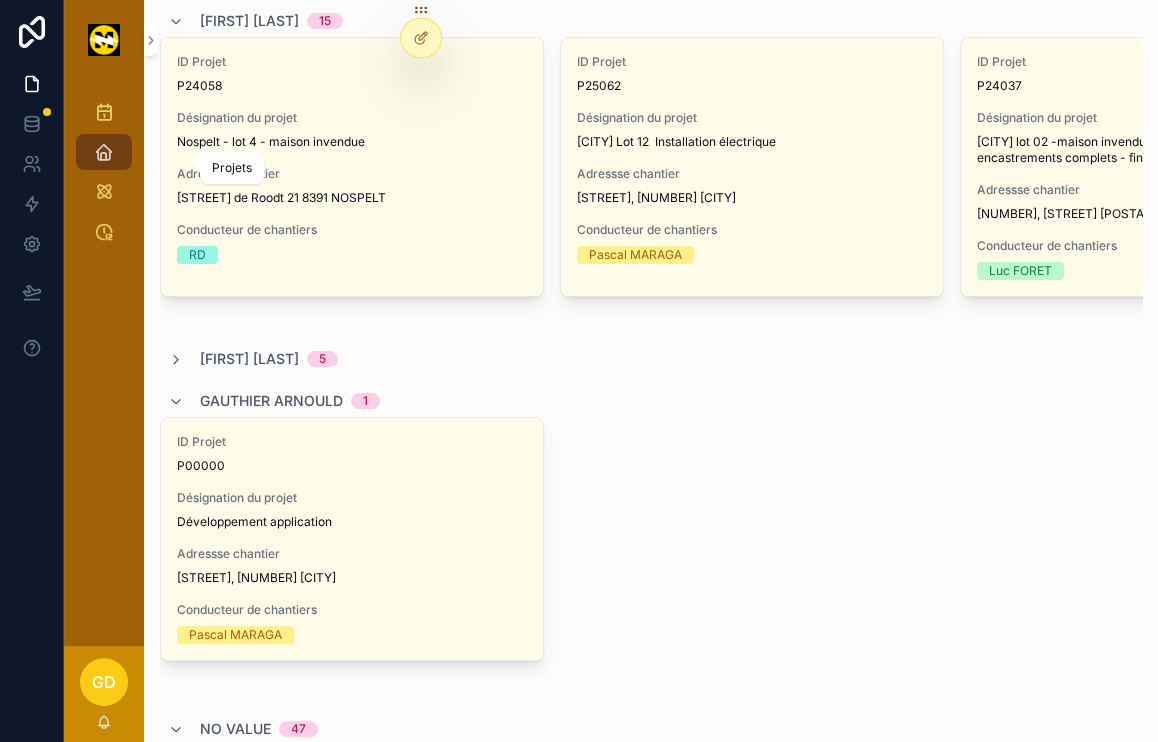 click on "Adressse chantier" at bounding box center (352, 554) 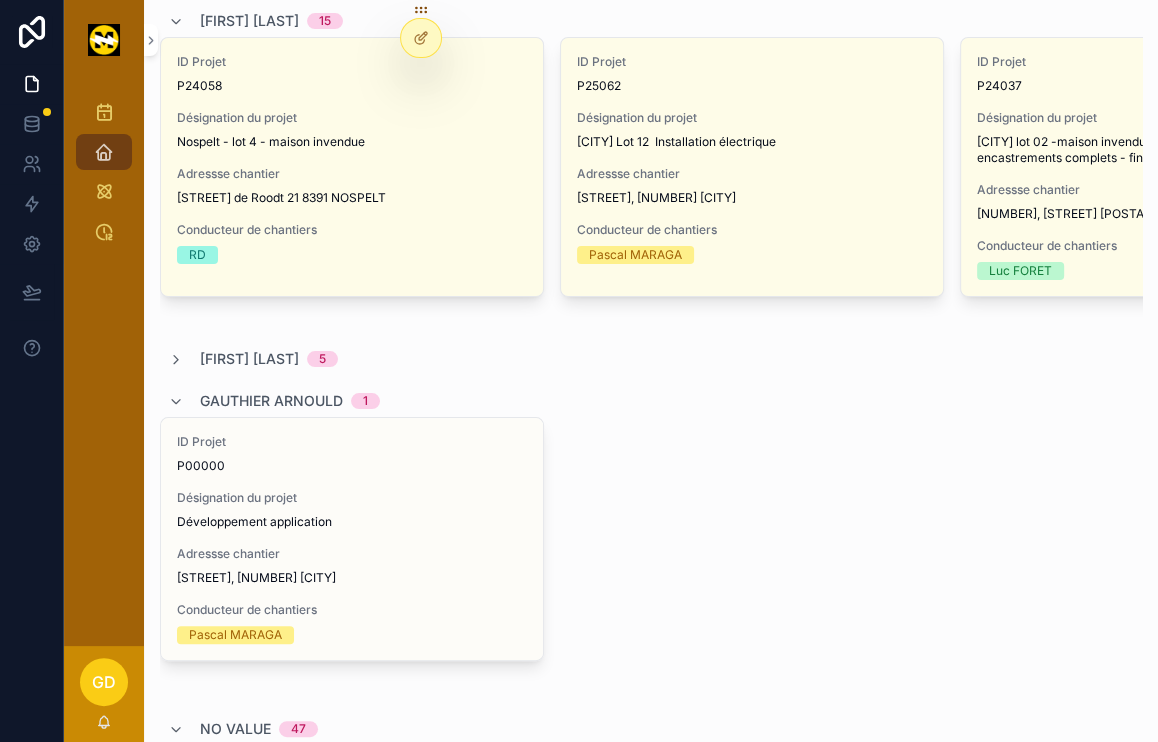 click on "Adressse chantier" at bounding box center [352, 554] 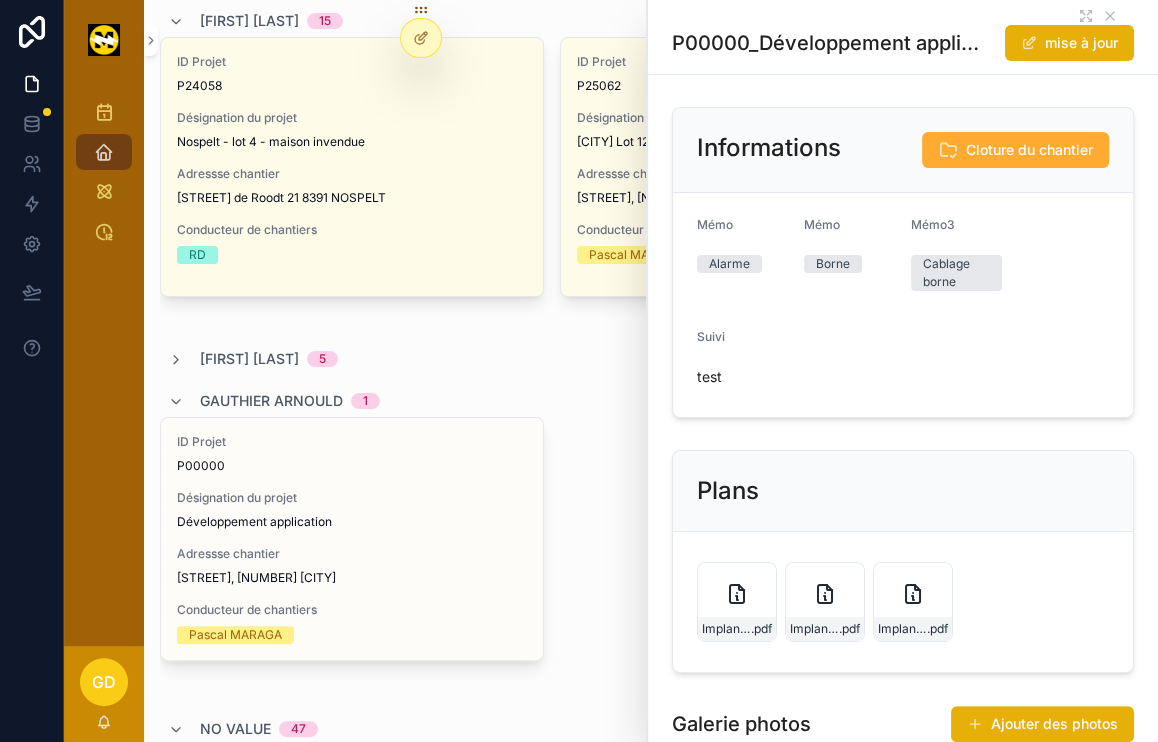 click on "Adressse chantier" at bounding box center [352, 554] 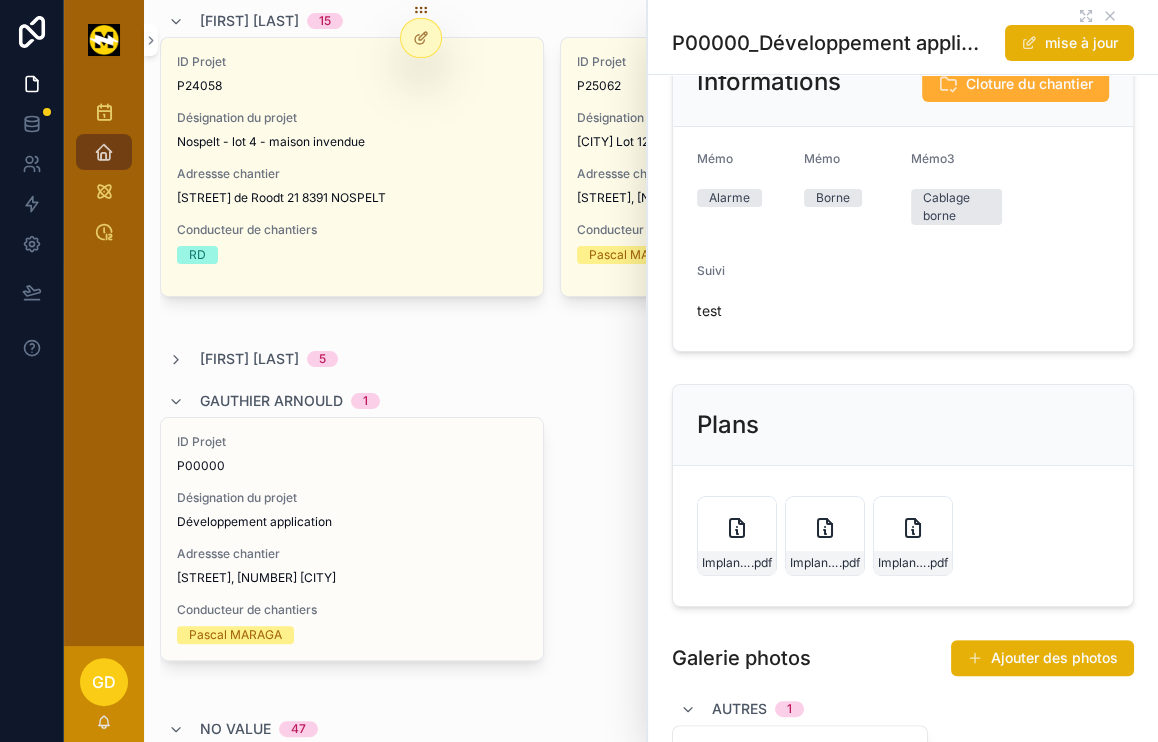 scroll, scrollTop: 0, scrollLeft: 0, axis: both 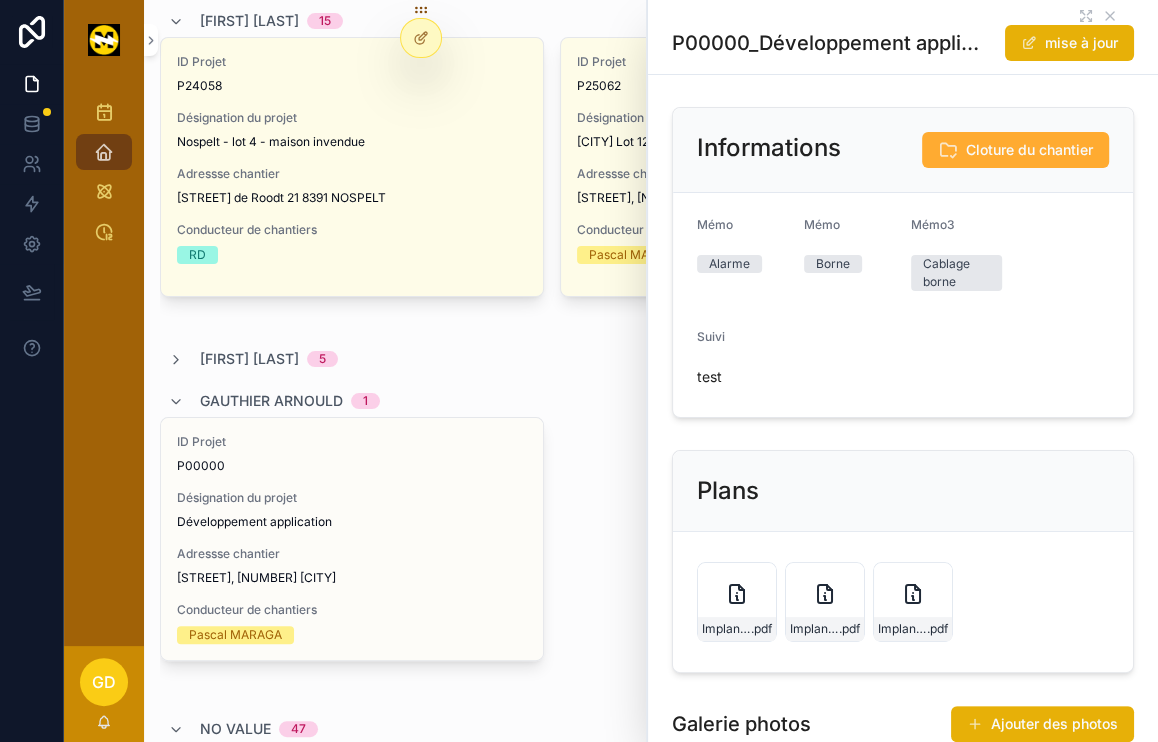 click on "Mise à jour" at bounding box center (0, 0) 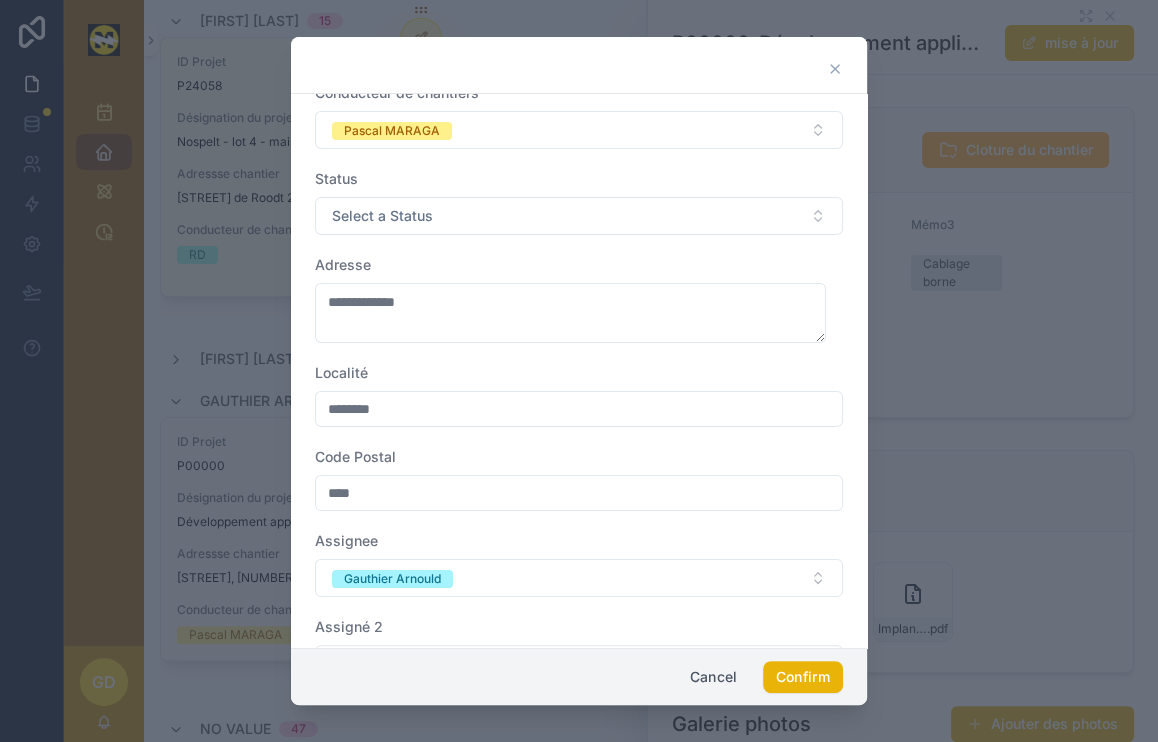 scroll, scrollTop: 89, scrollLeft: 0, axis: vertical 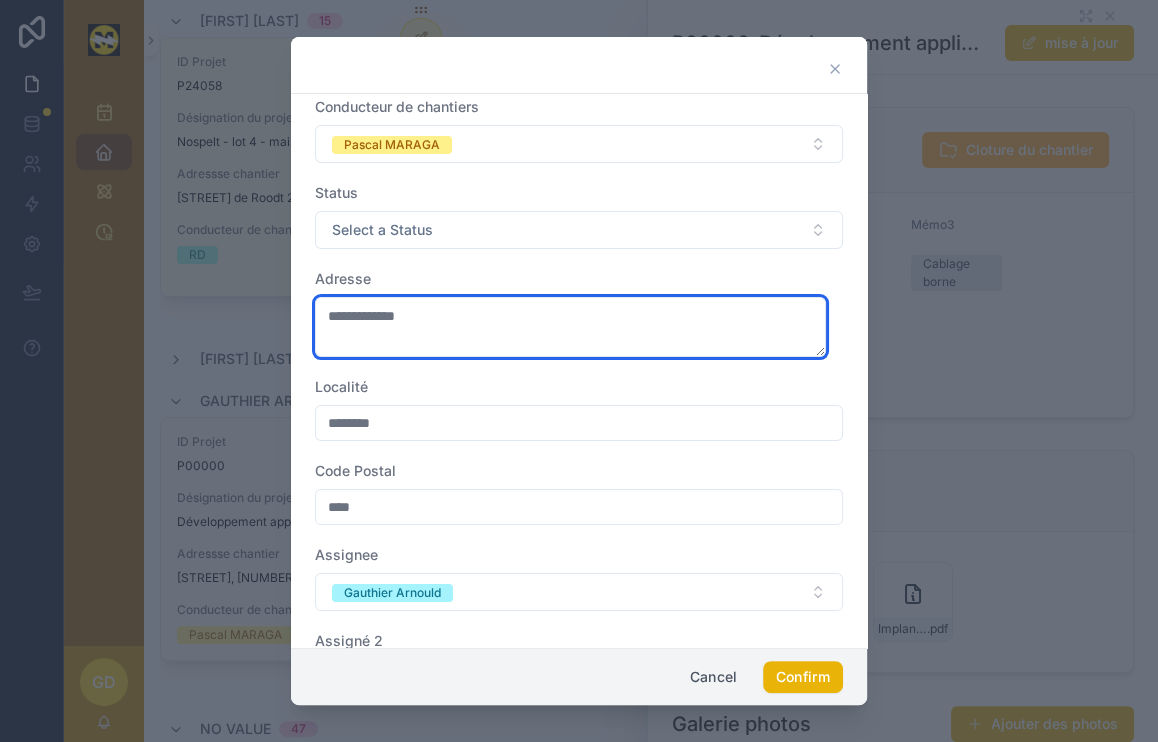 click on "**********" at bounding box center (570, 327) 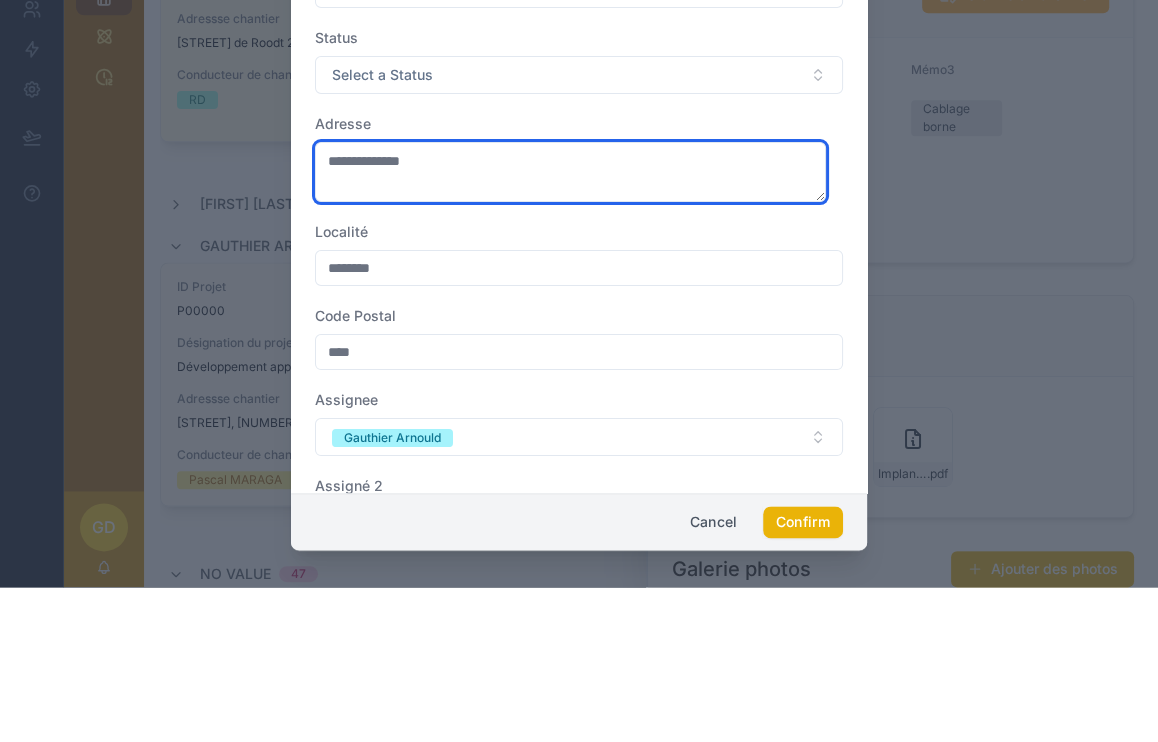 scroll, scrollTop: 575, scrollLeft: 0, axis: vertical 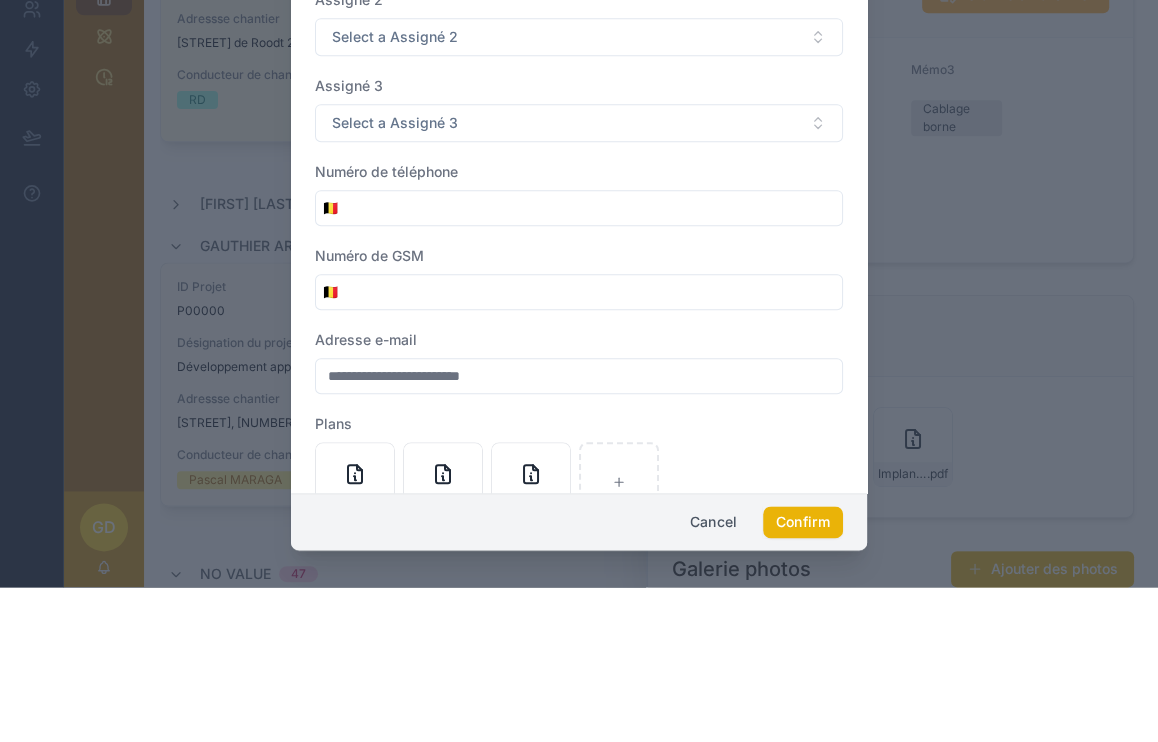 type on "**********" 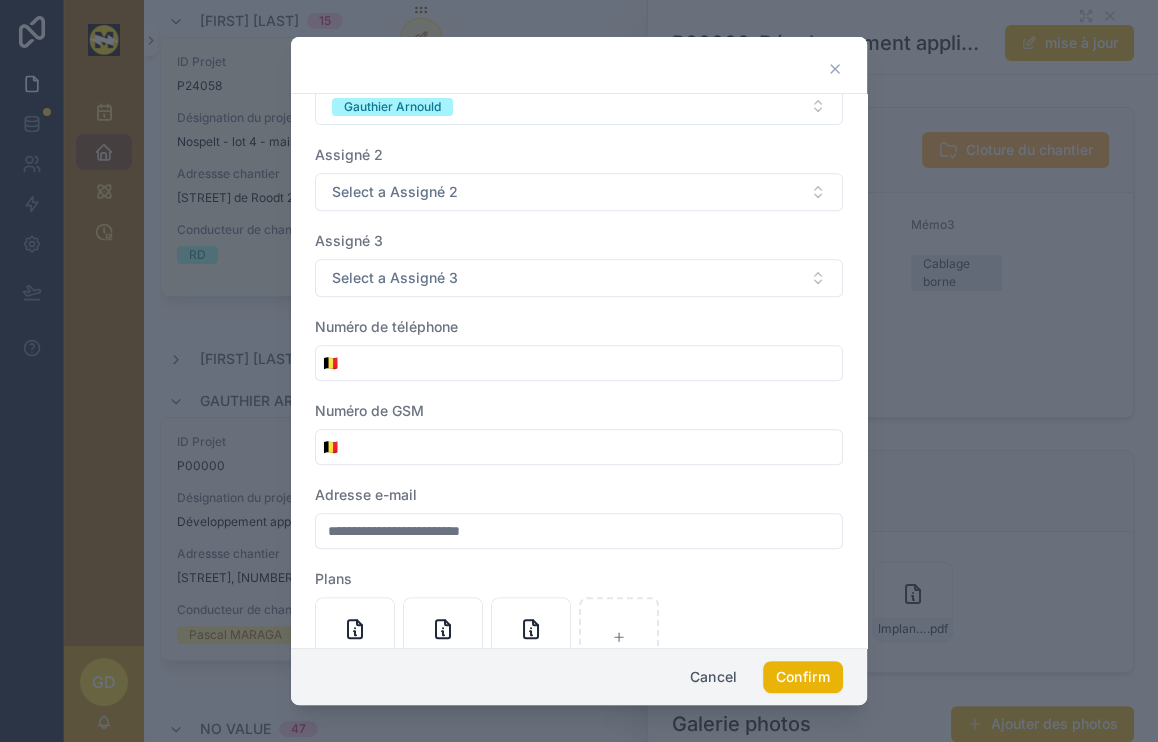 click 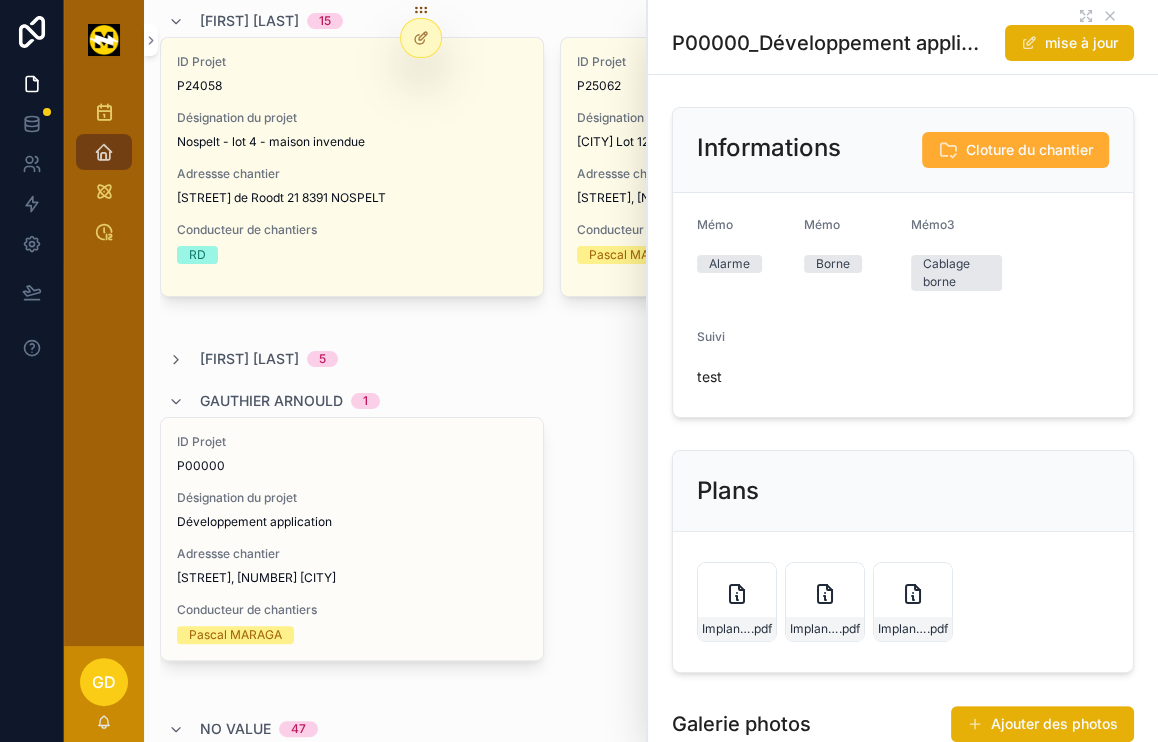 click on "Adressse chantier [STREET], [NUMBER] [CITY]" at bounding box center (352, 566) 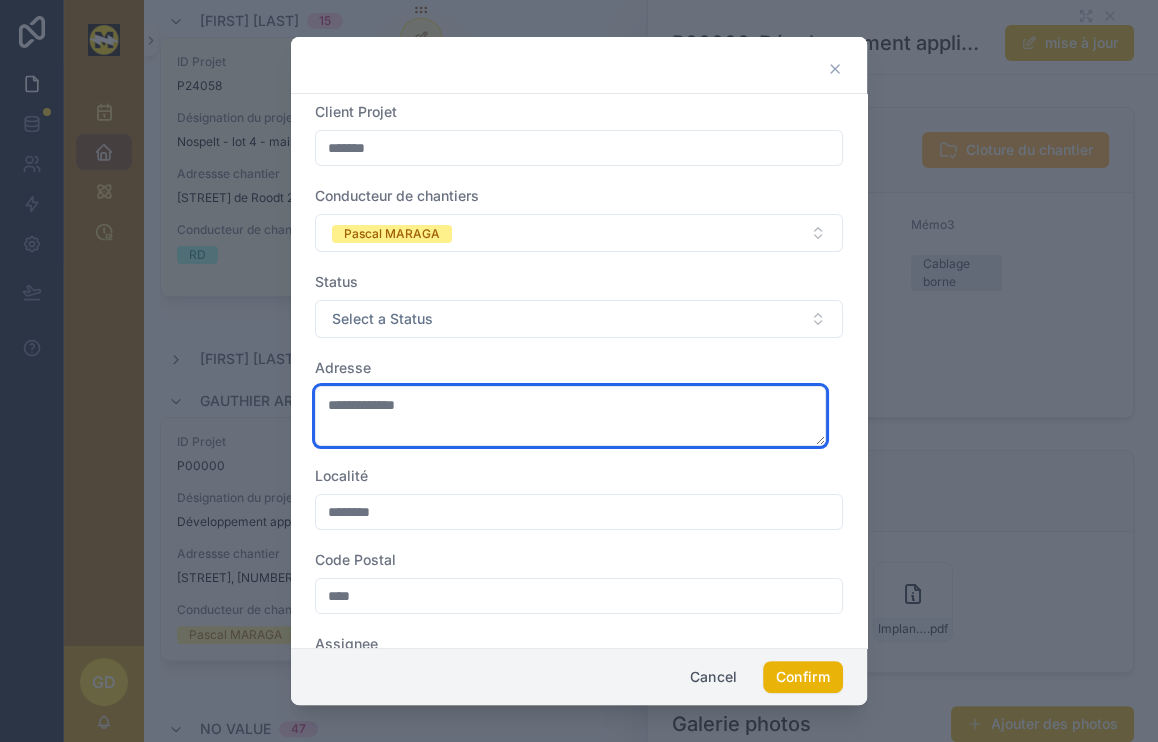 click on "**********" at bounding box center [570, 416] 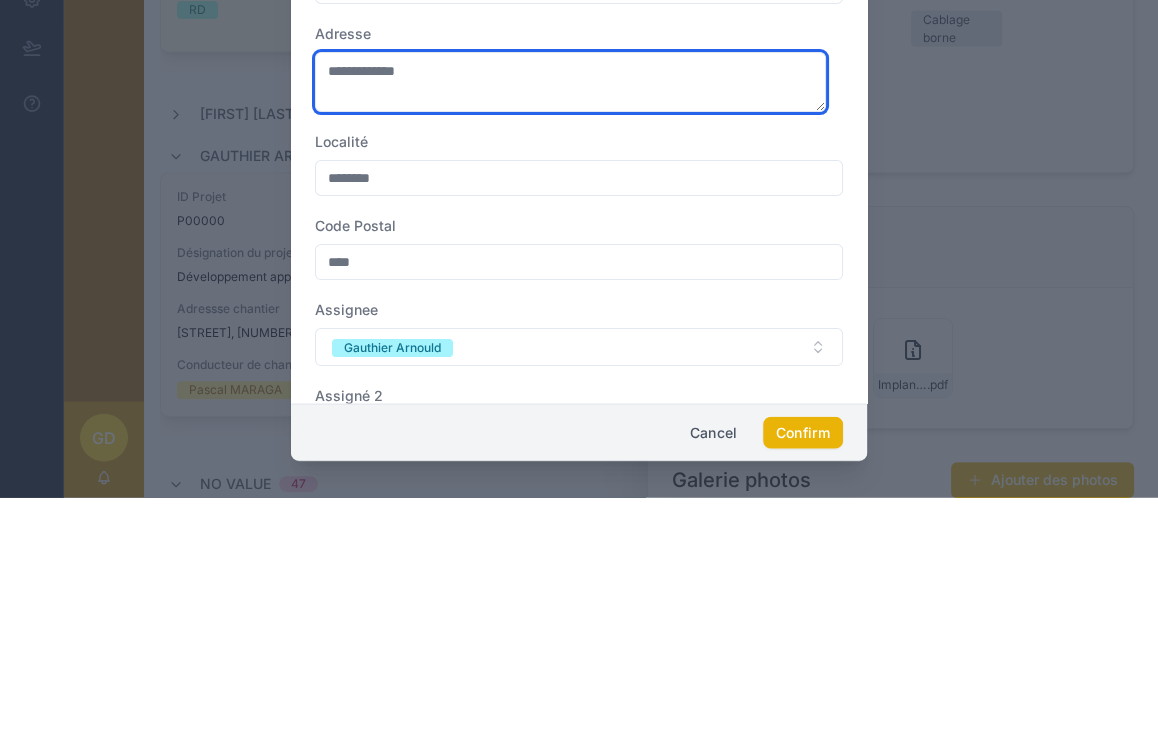scroll, scrollTop: 93, scrollLeft: 0, axis: vertical 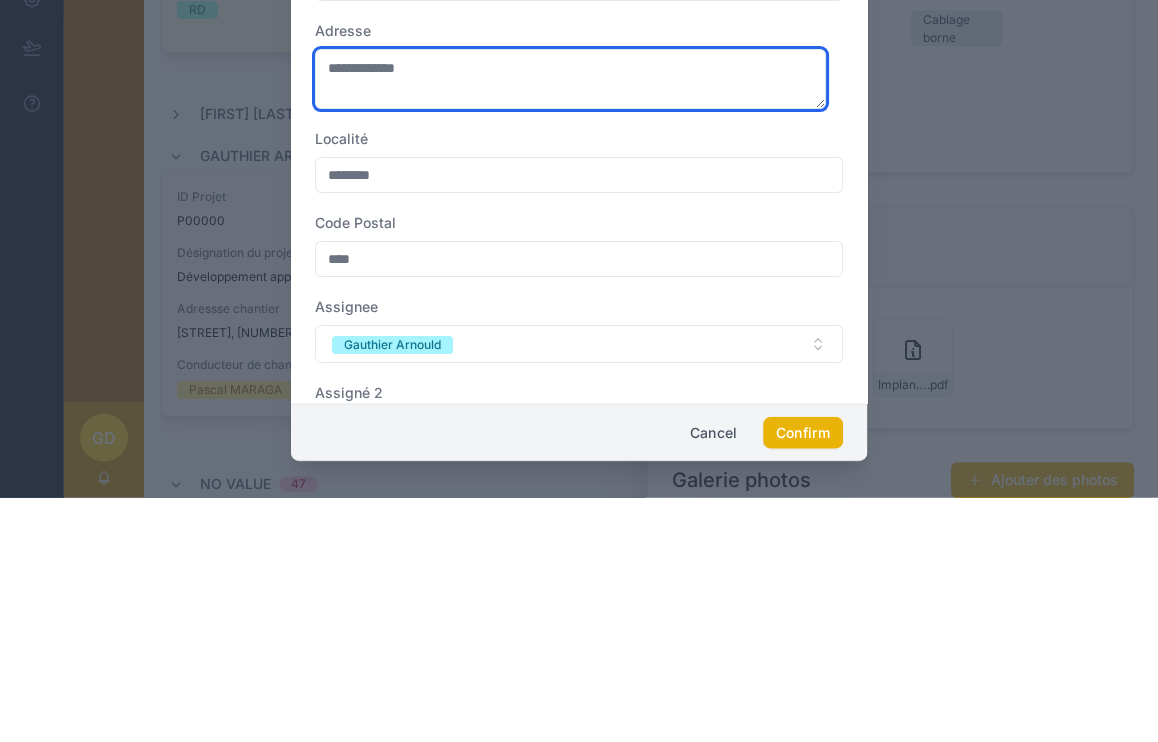 click on "**********" at bounding box center (570, 323) 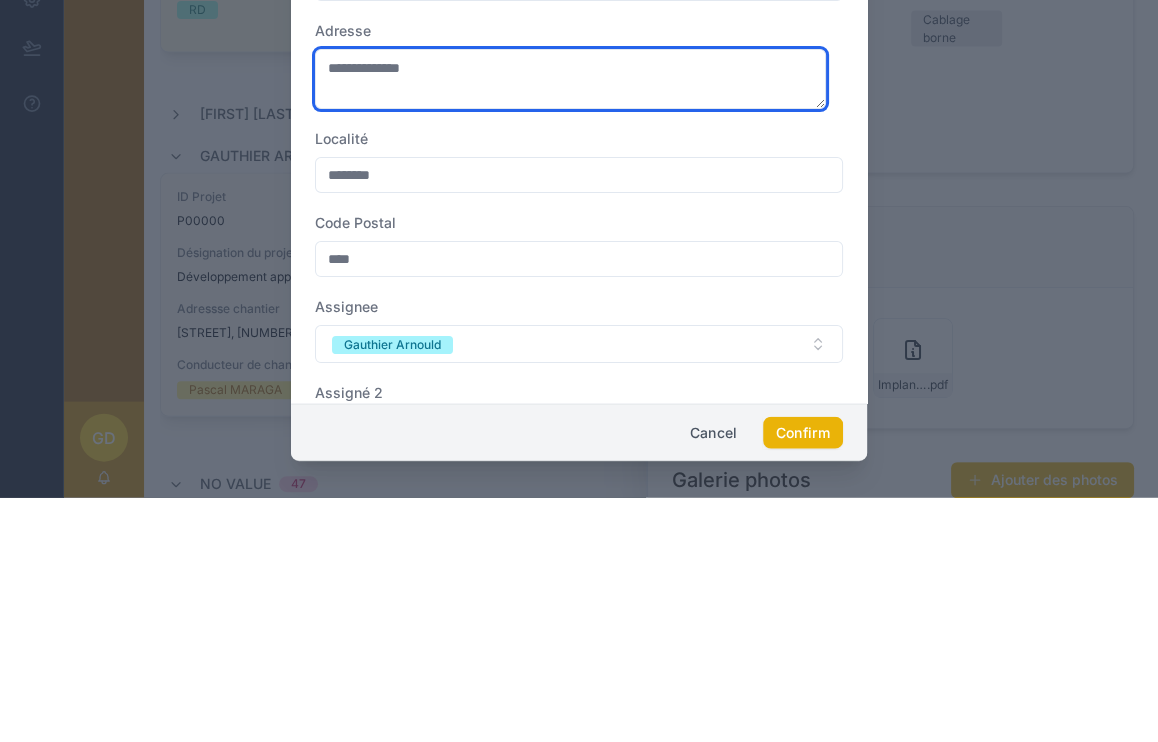 type on "**********" 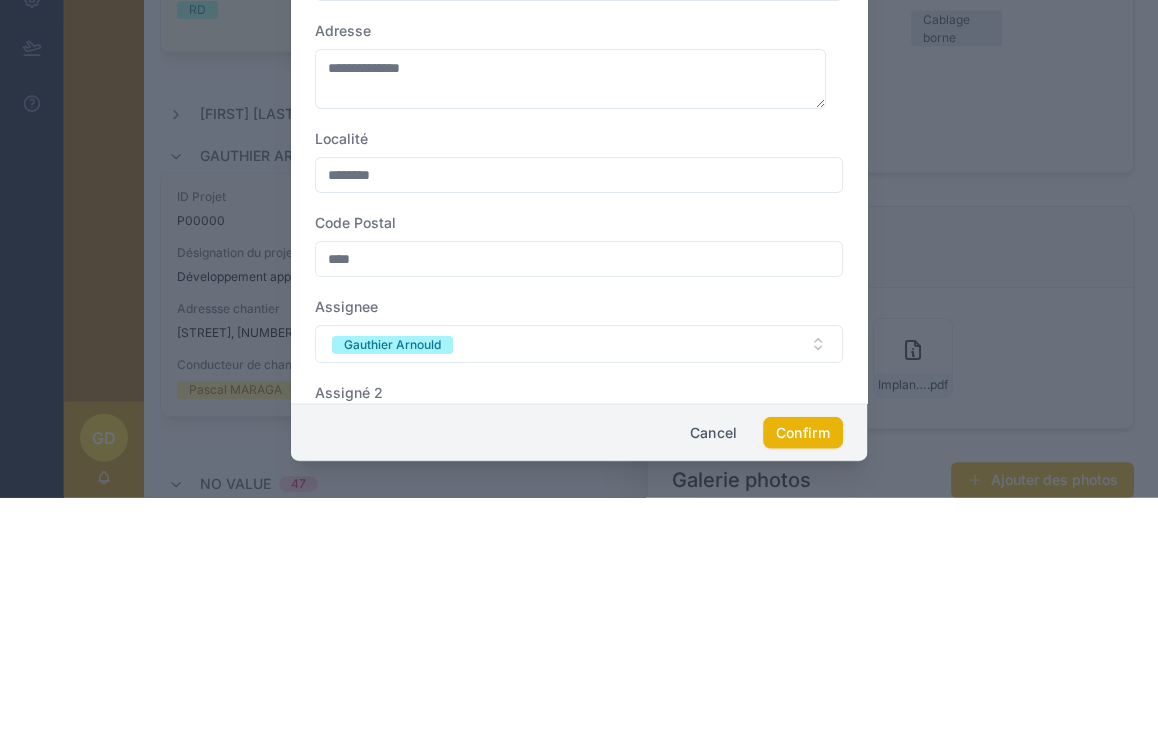 click on "********" at bounding box center (579, 419) 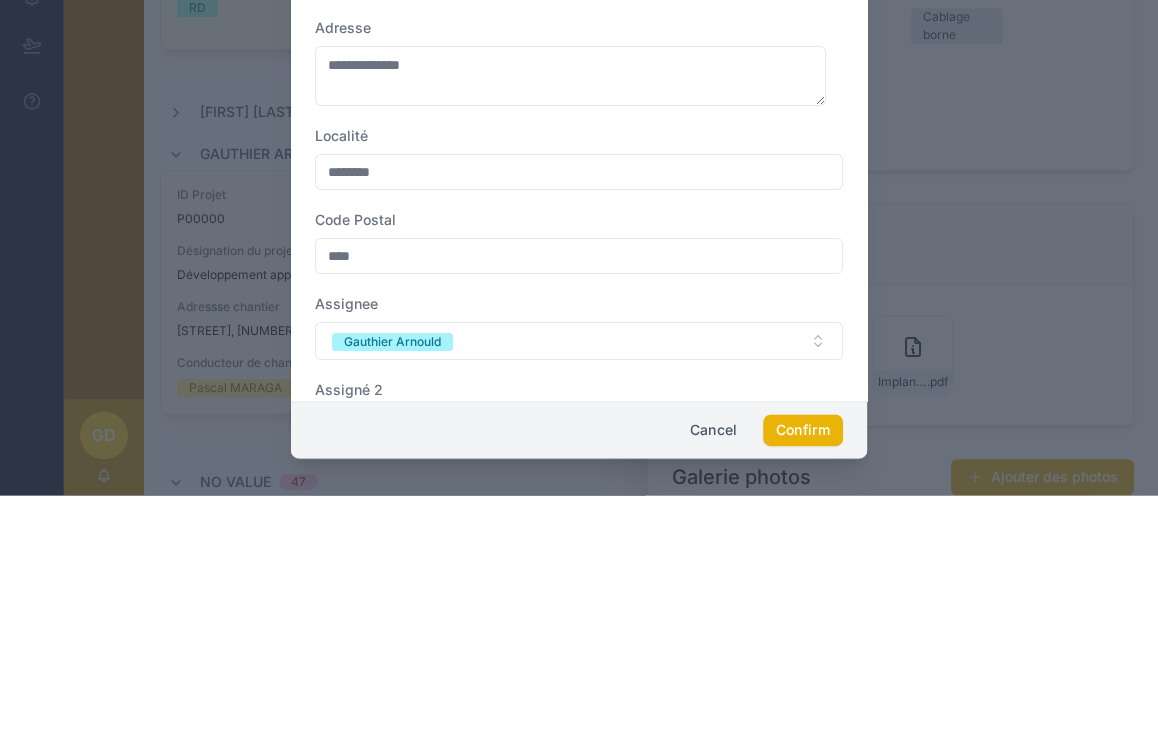 click on "********" at bounding box center (579, 419) 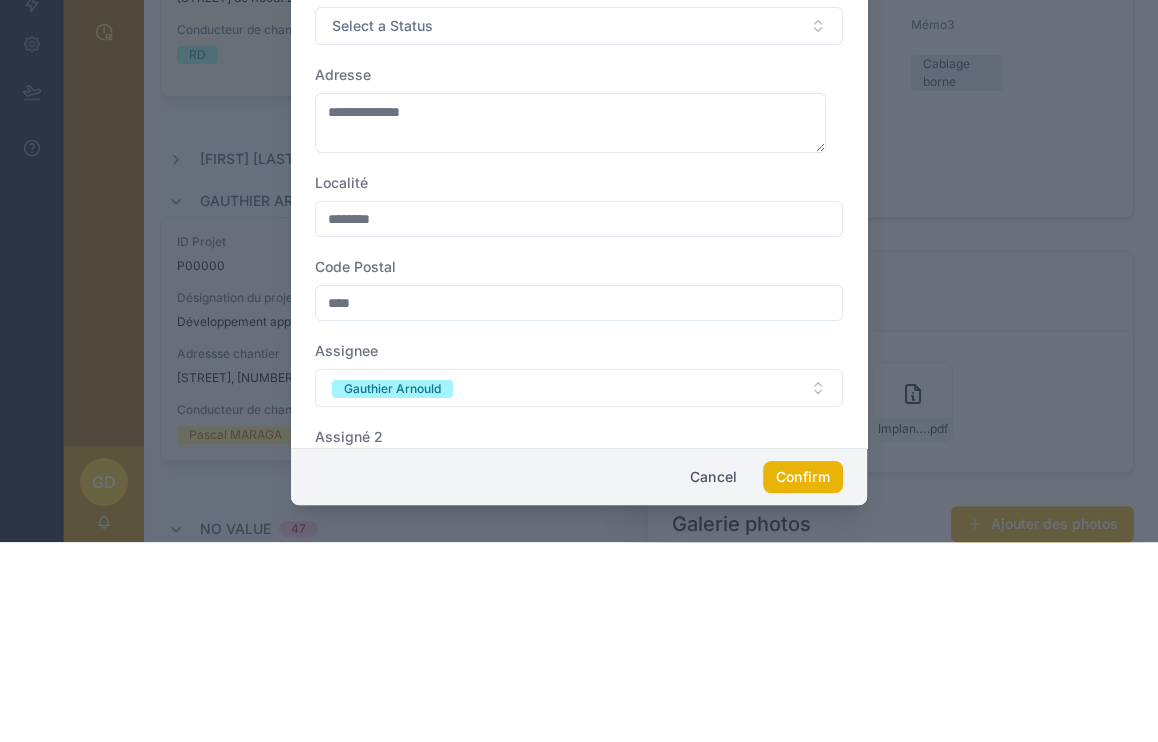 click on "********" at bounding box center (579, 419) 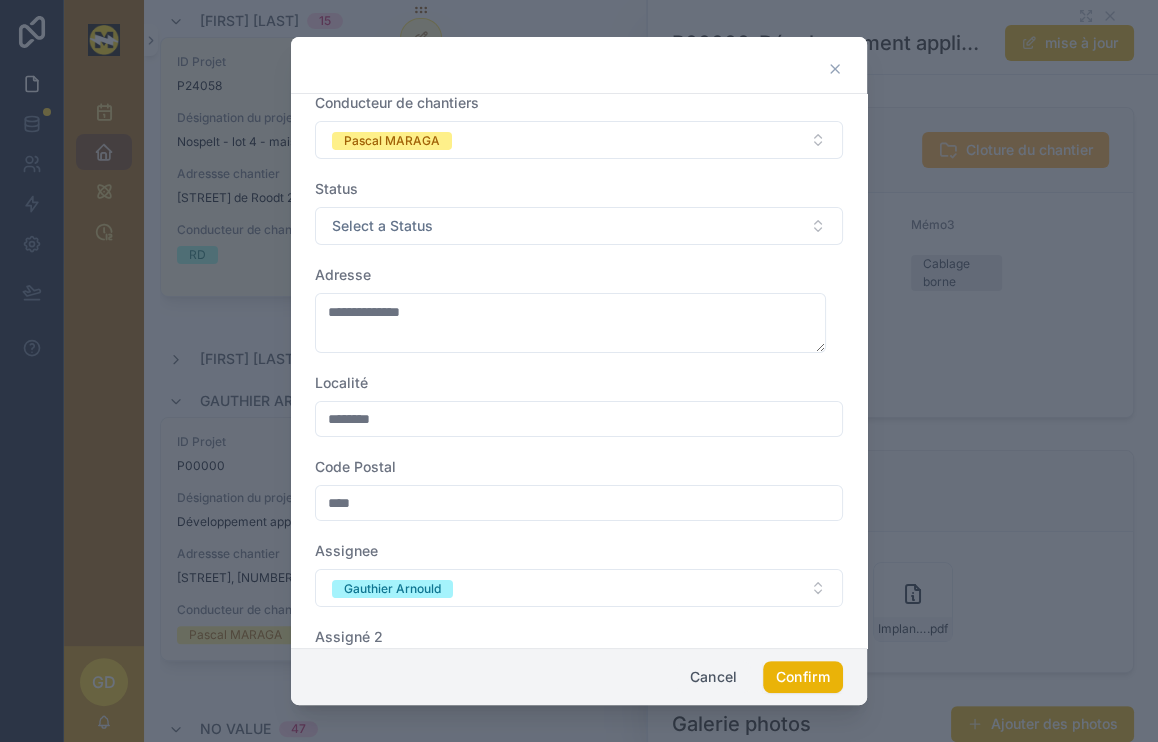 click on "Cancel" at bounding box center [713, 677] 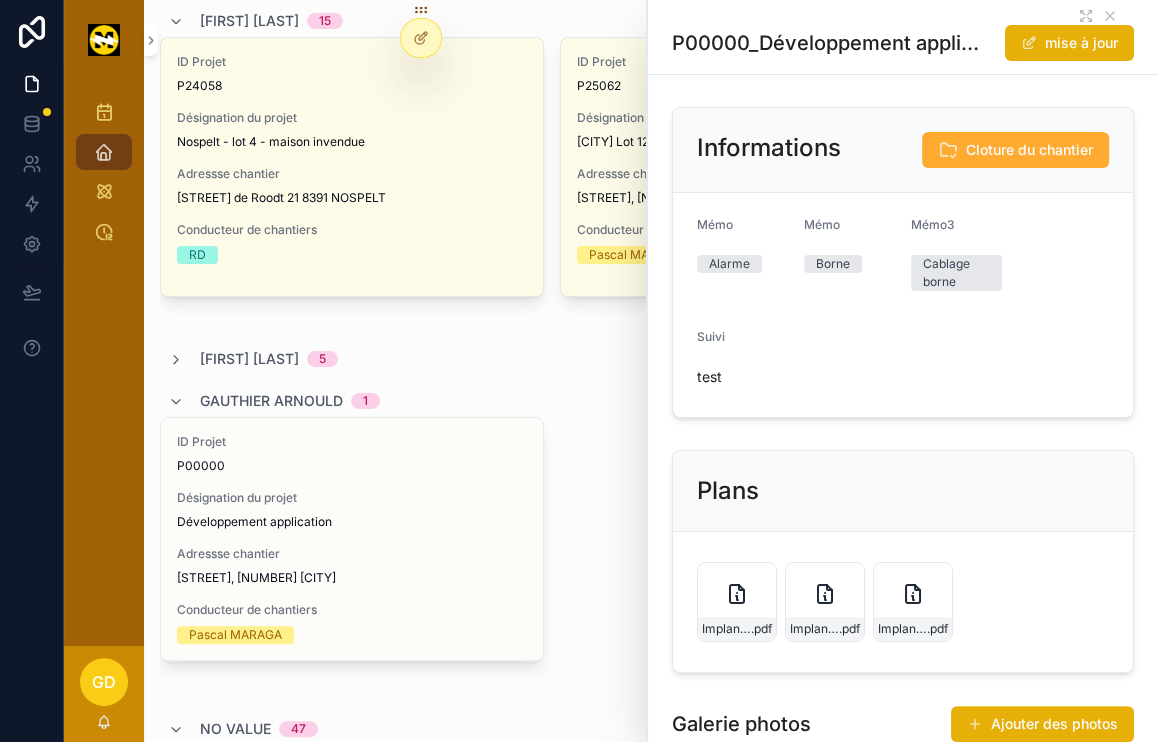 click on "Plans Implantation-Etage .pdf Implantation-RDC .pdf Implantation-Cave .pdf" at bounding box center (903, 561) 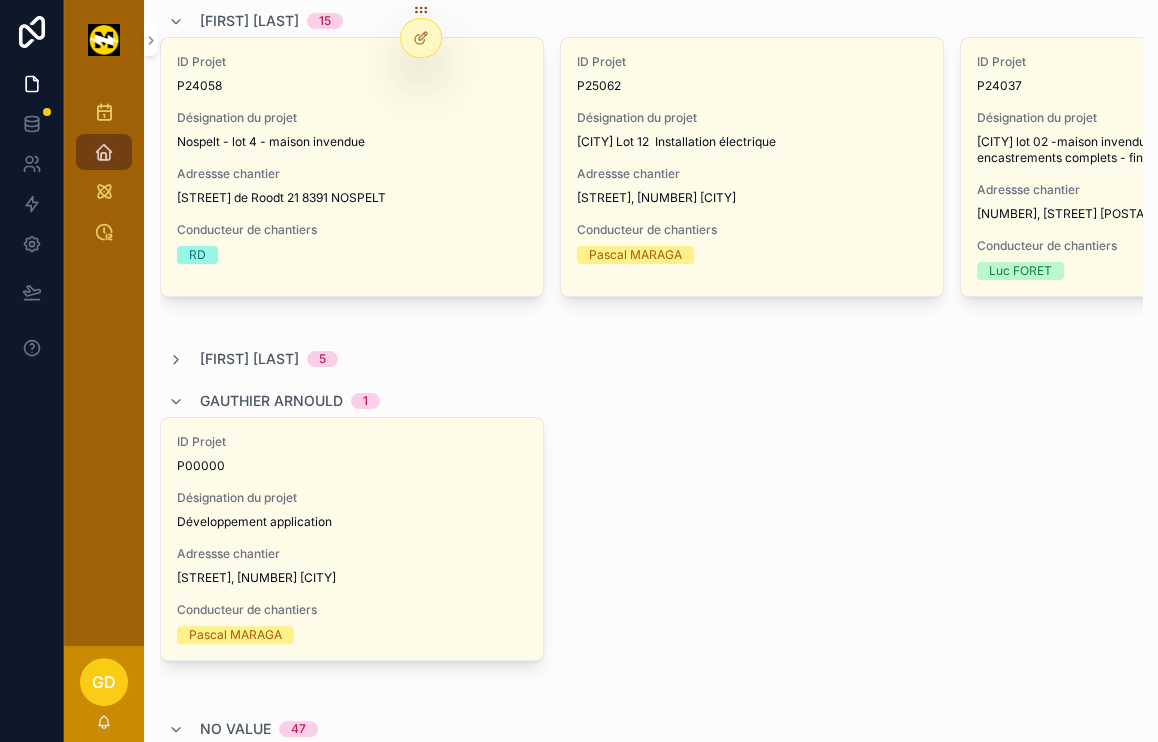 click on "Adressse chantier [STREET], [NUMBER] [CITY]" at bounding box center [352, 566] 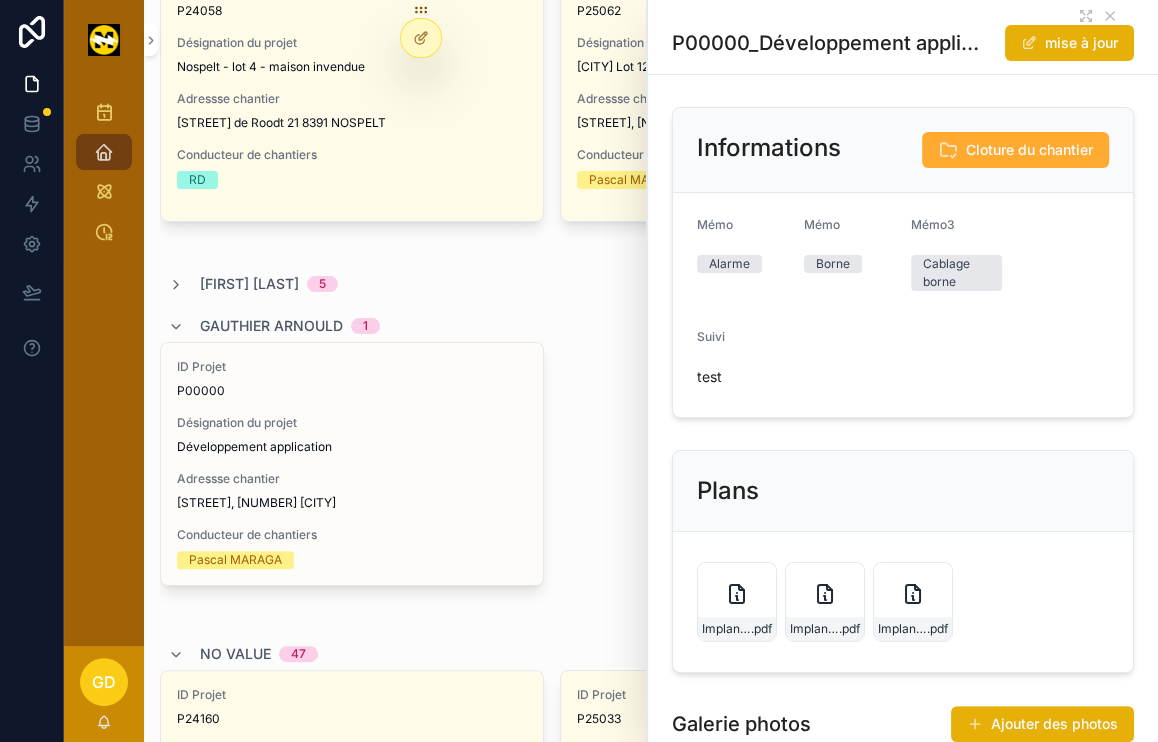 scroll, scrollTop: 268, scrollLeft: 0, axis: vertical 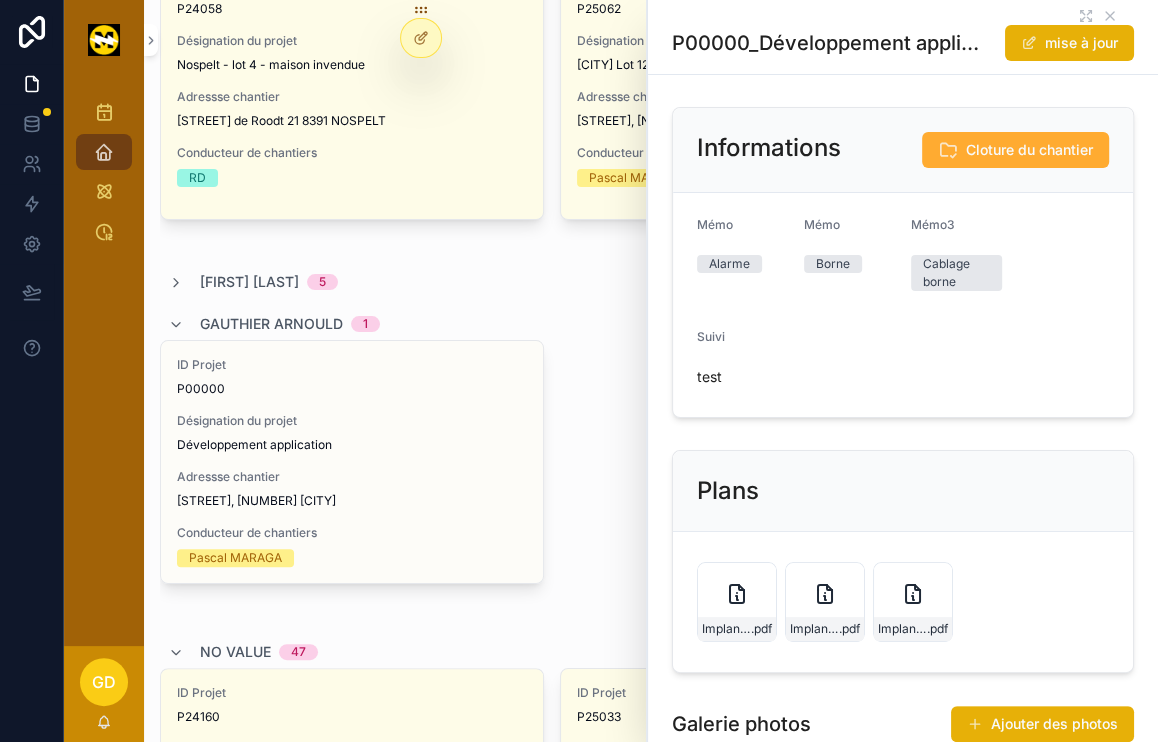 click on "P00000_Développement application mise à jour" at bounding box center (903, 37) 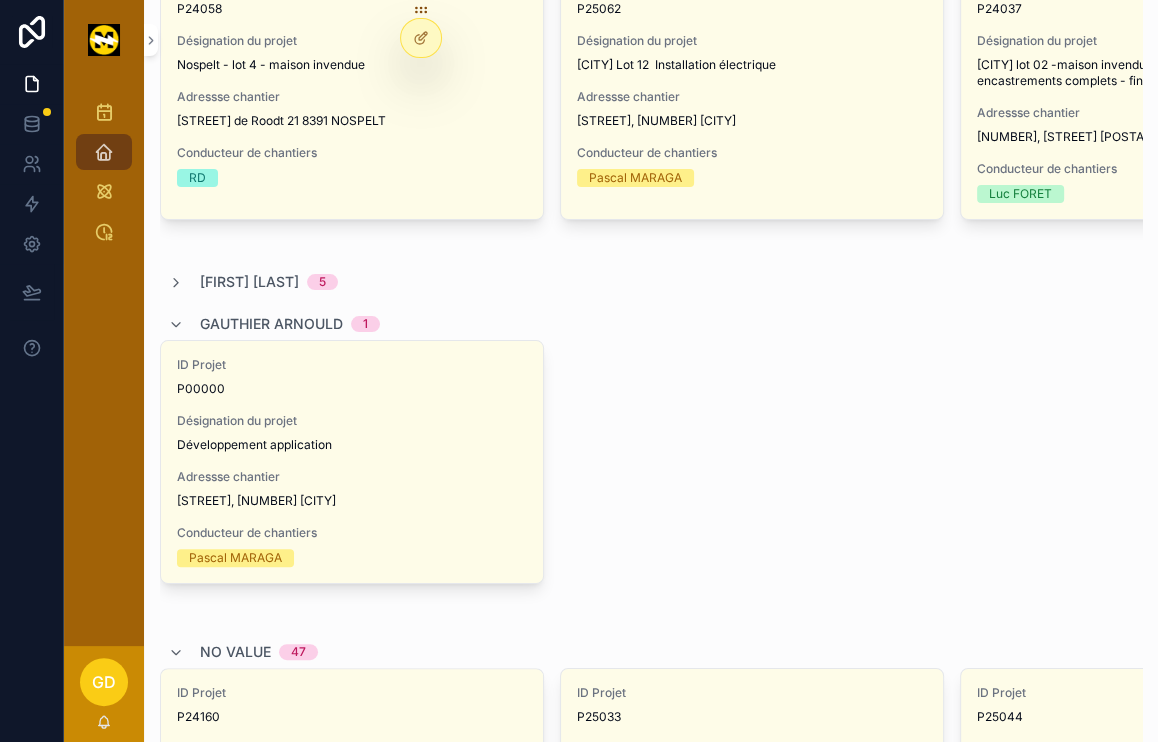 click on "Mise à jour" at bounding box center (0, 0) 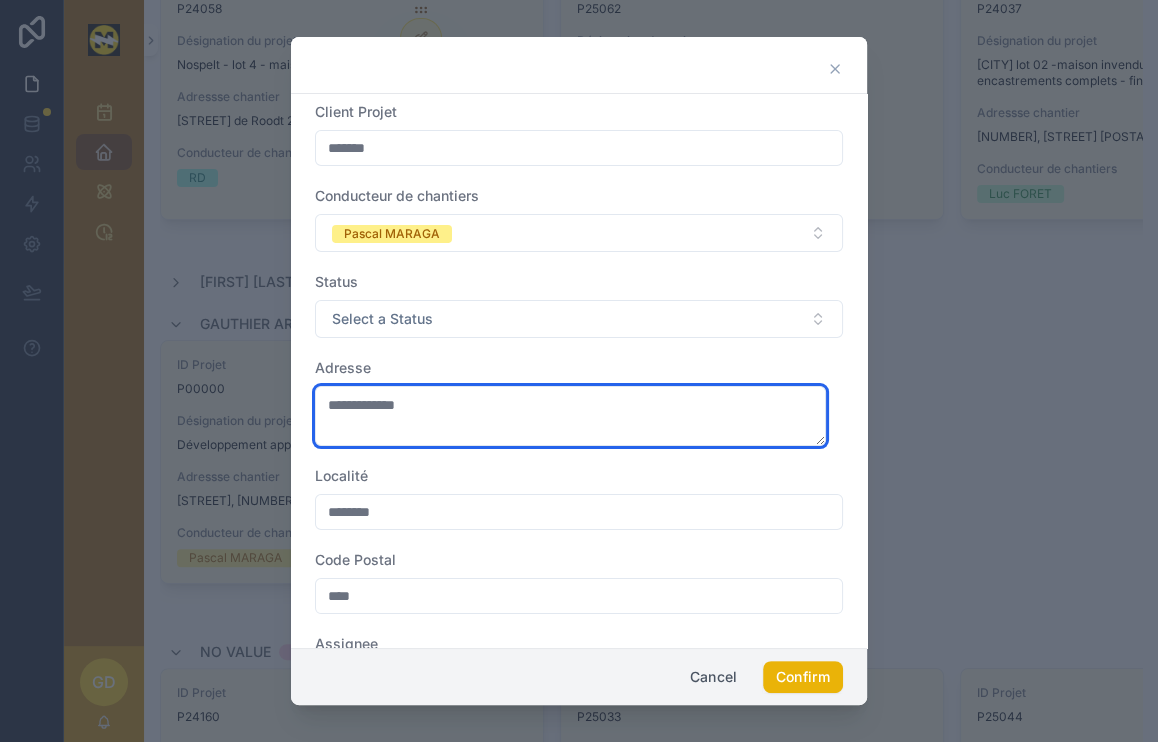 click on "**********" at bounding box center [570, 416] 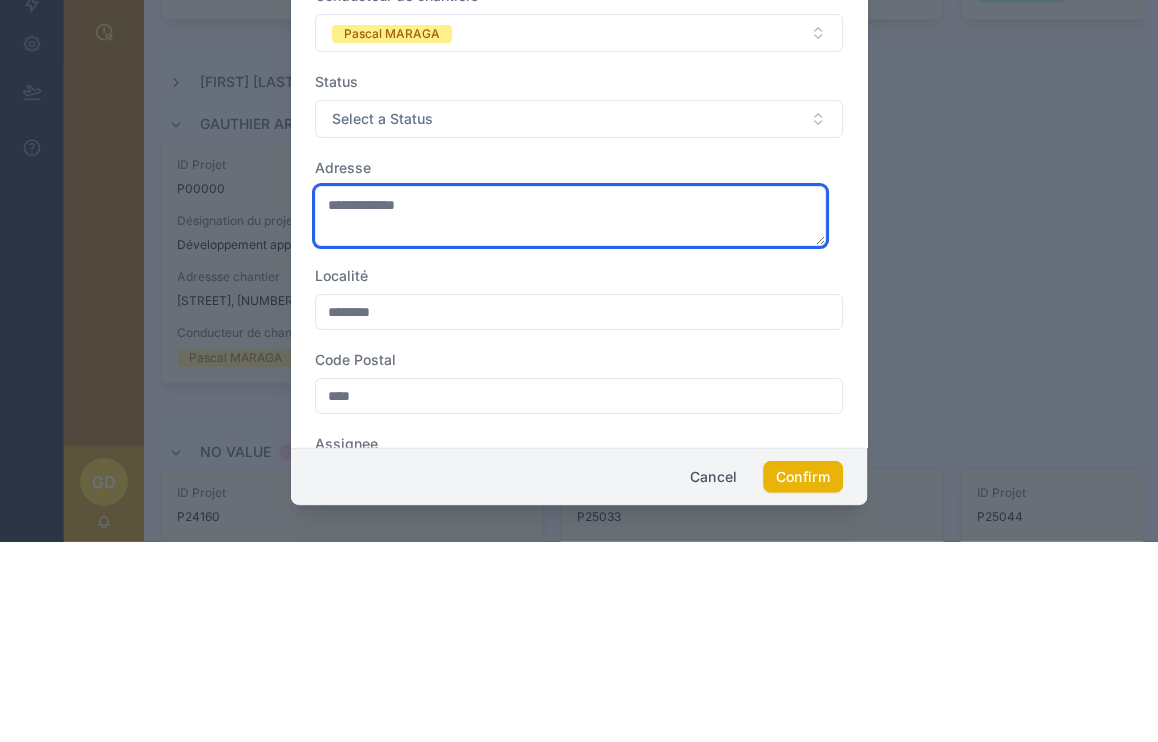 scroll, scrollTop: 66, scrollLeft: 0, axis: vertical 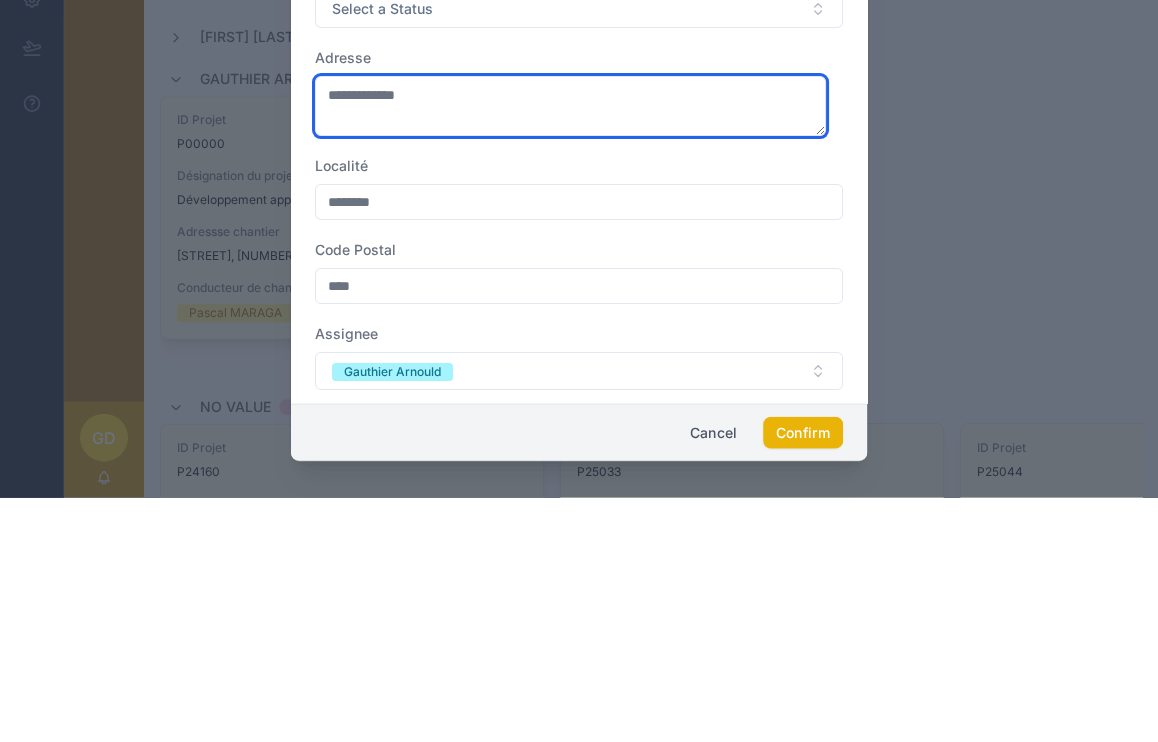 click on "**********" at bounding box center (570, 350) 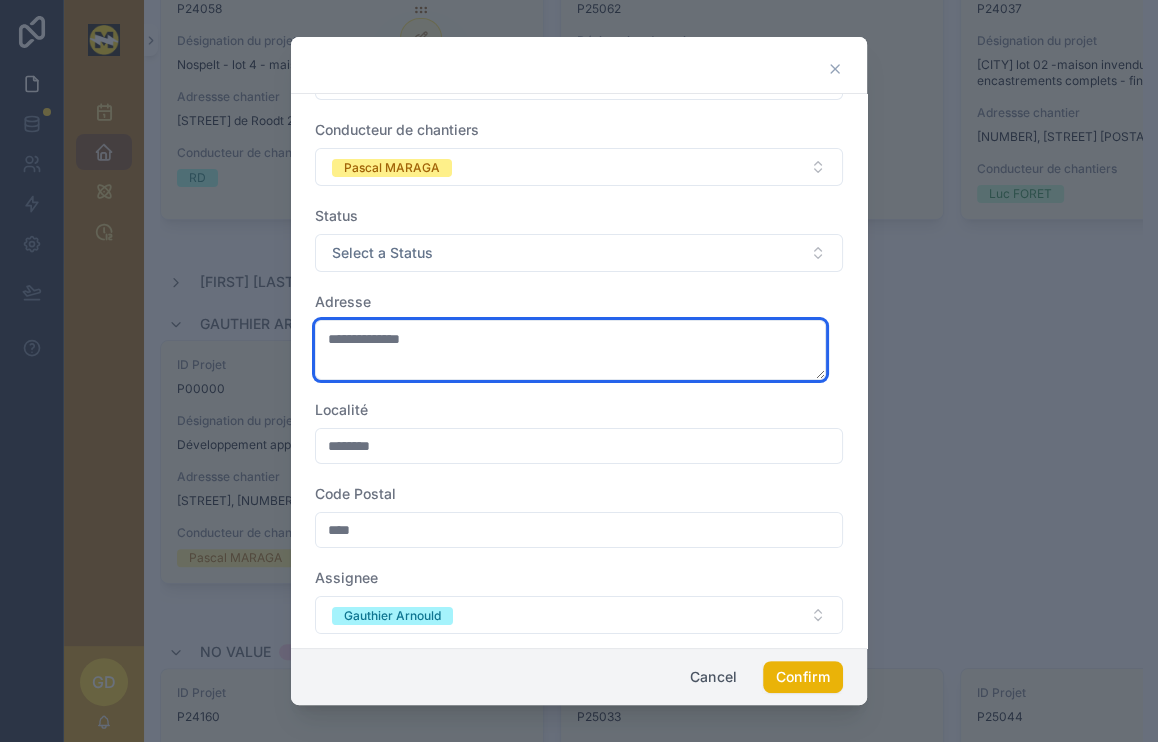 type on "**********" 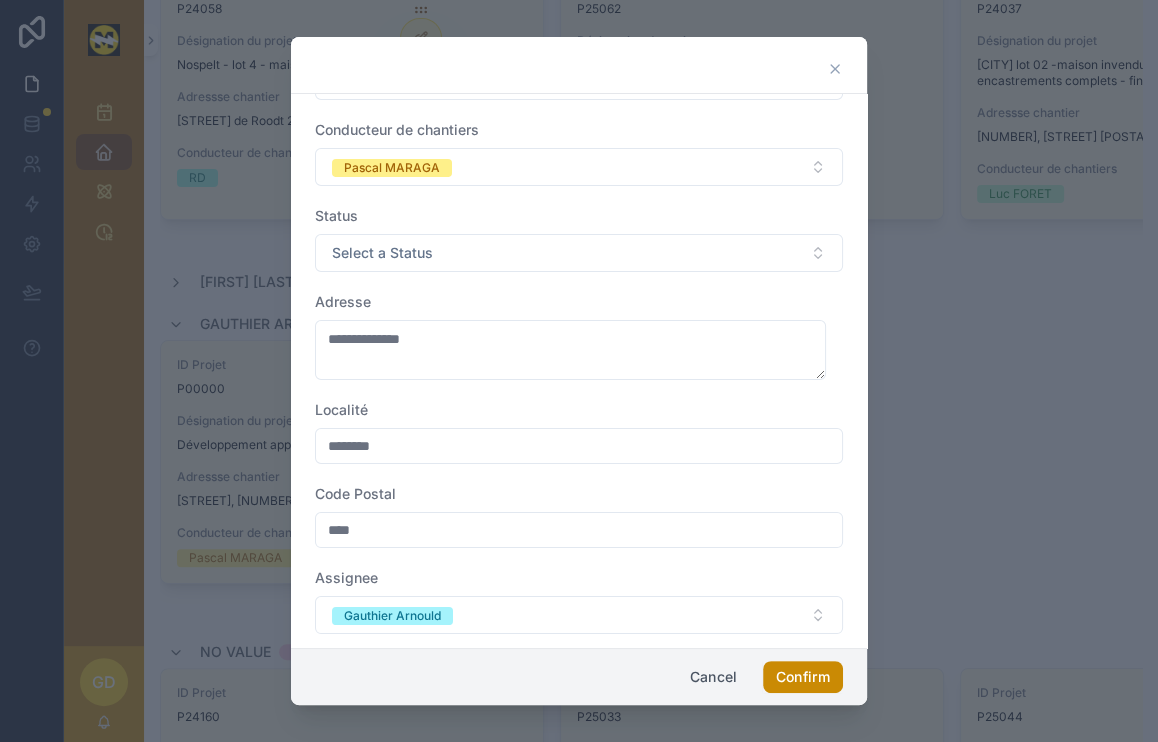 click on "Confirm" at bounding box center [803, 677] 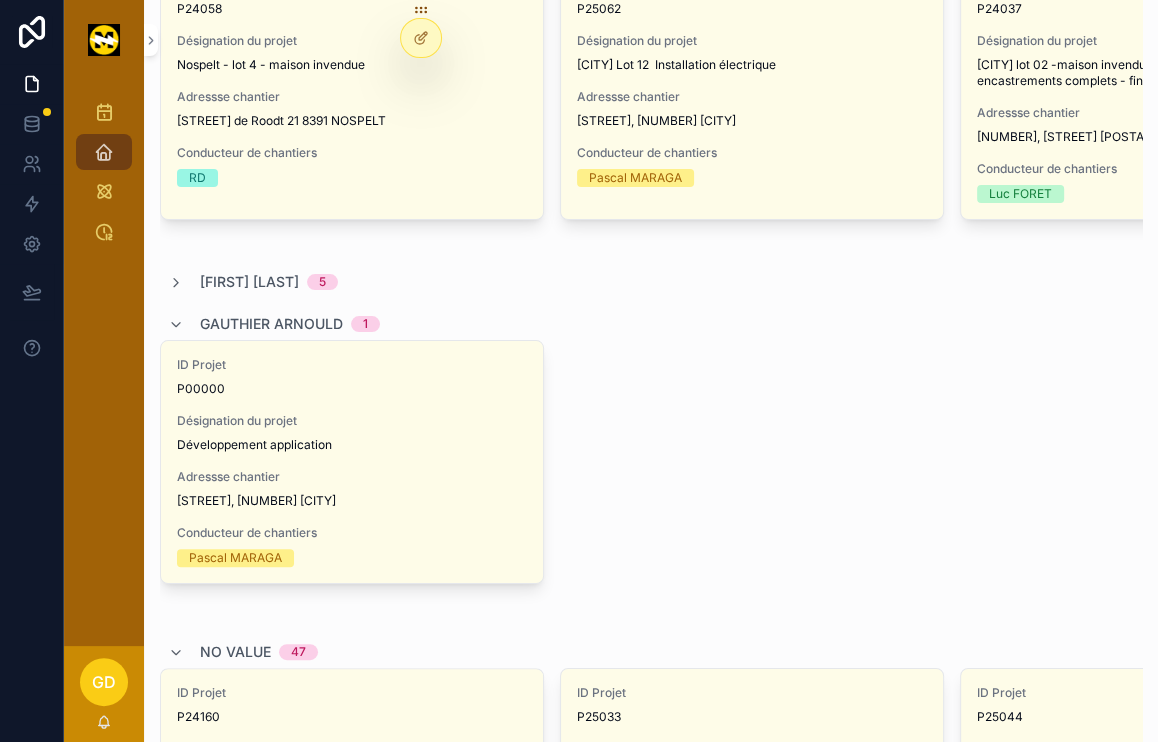 click on "[STREET], [NUMBER] [CITY]" at bounding box center (352, 501) 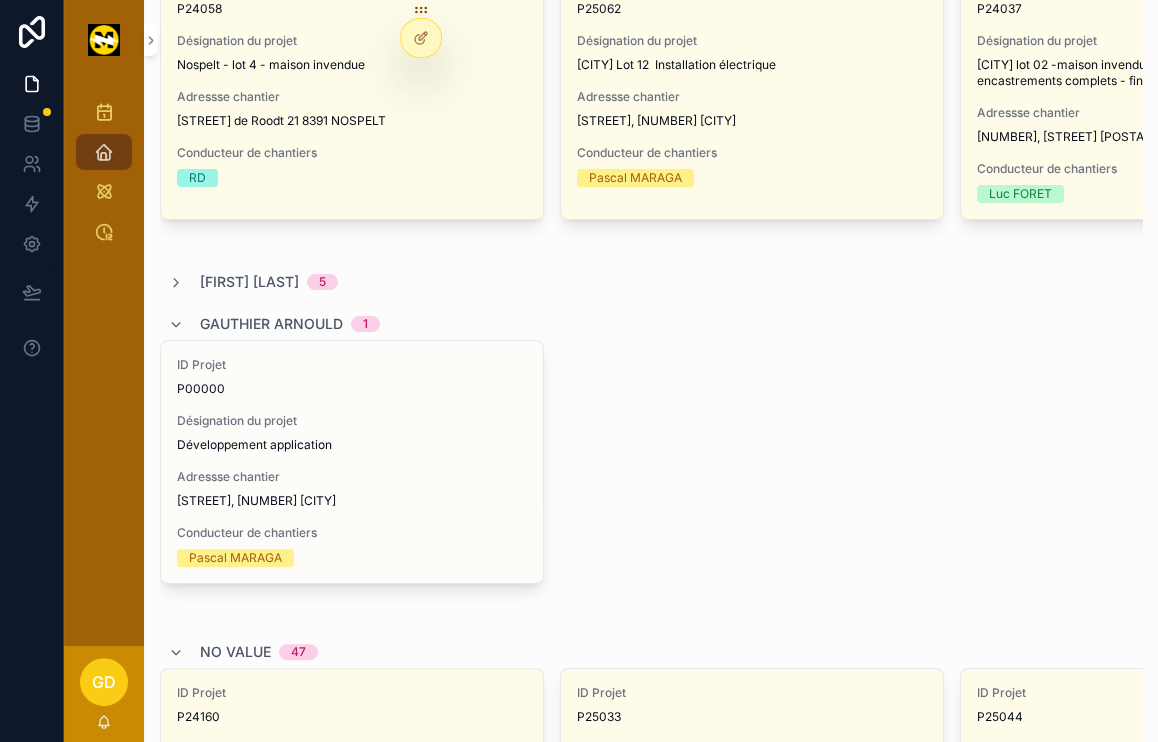 click on "ID Projet P00000 Désignation du projet Développement application Adressse chantier [STREET], [NUMBER] [CITY] Conducteur de chantiers [FIRST] [LAST]" at bounding box center (352, 462) 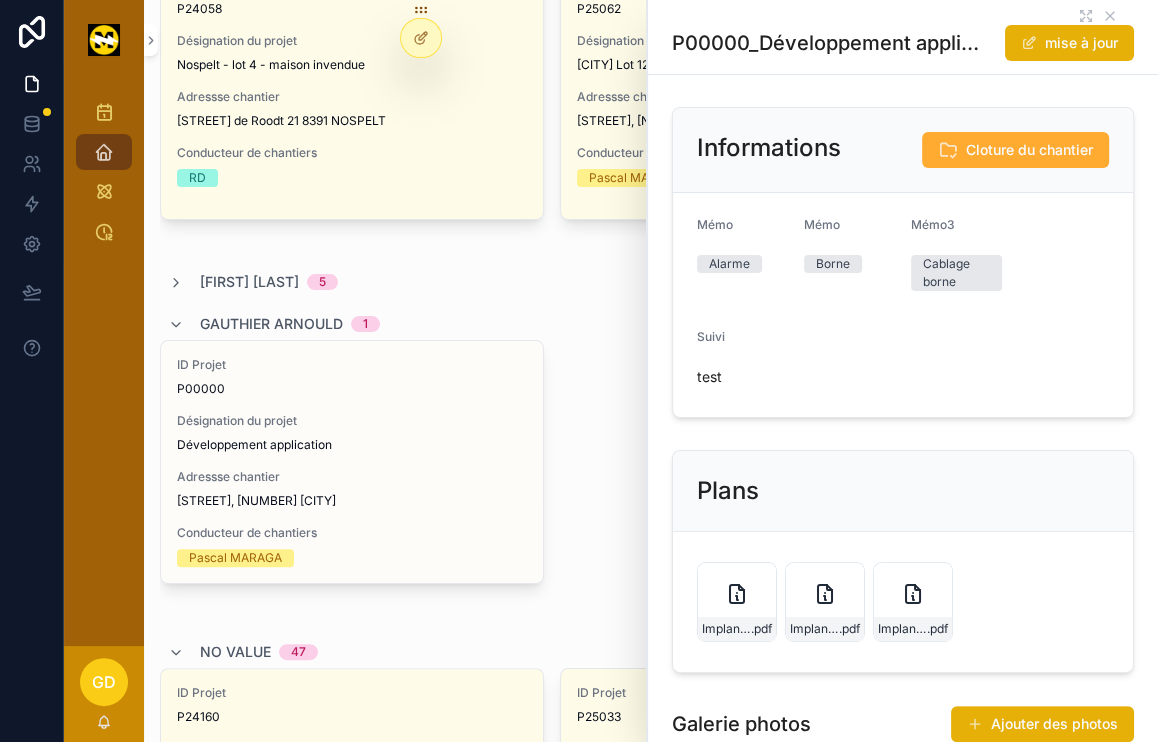 click 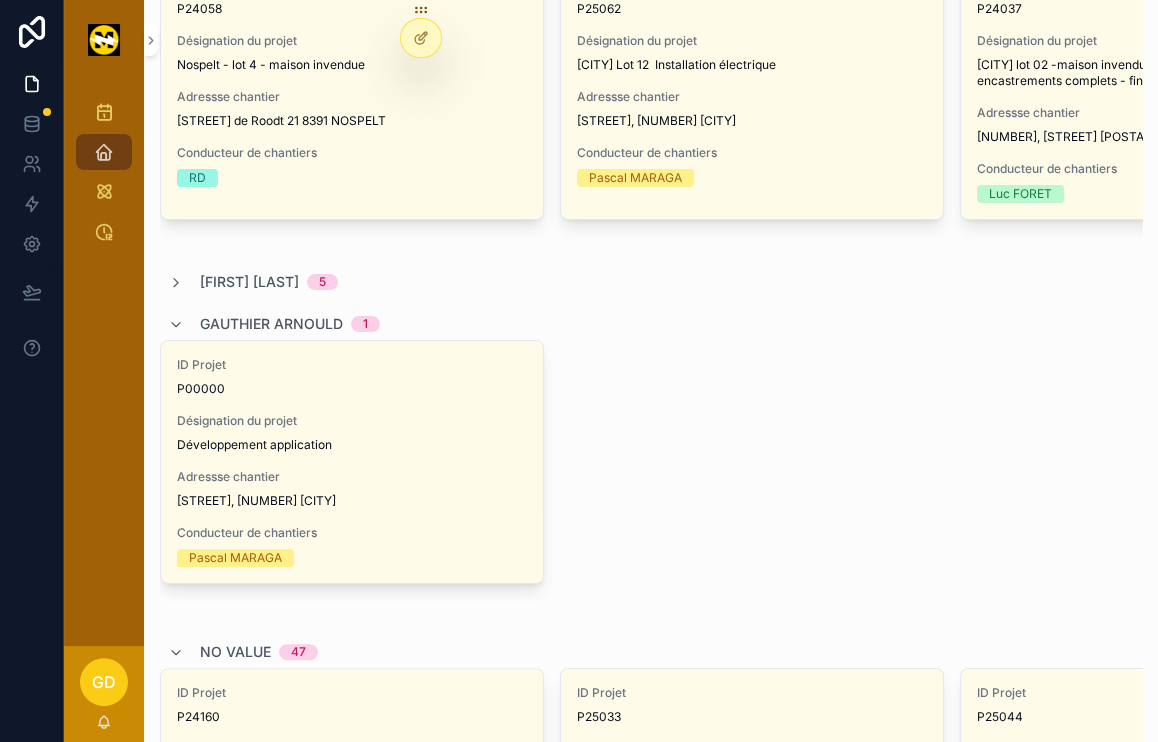 click on "Adressse chantier" at bounding box center (352, 477) 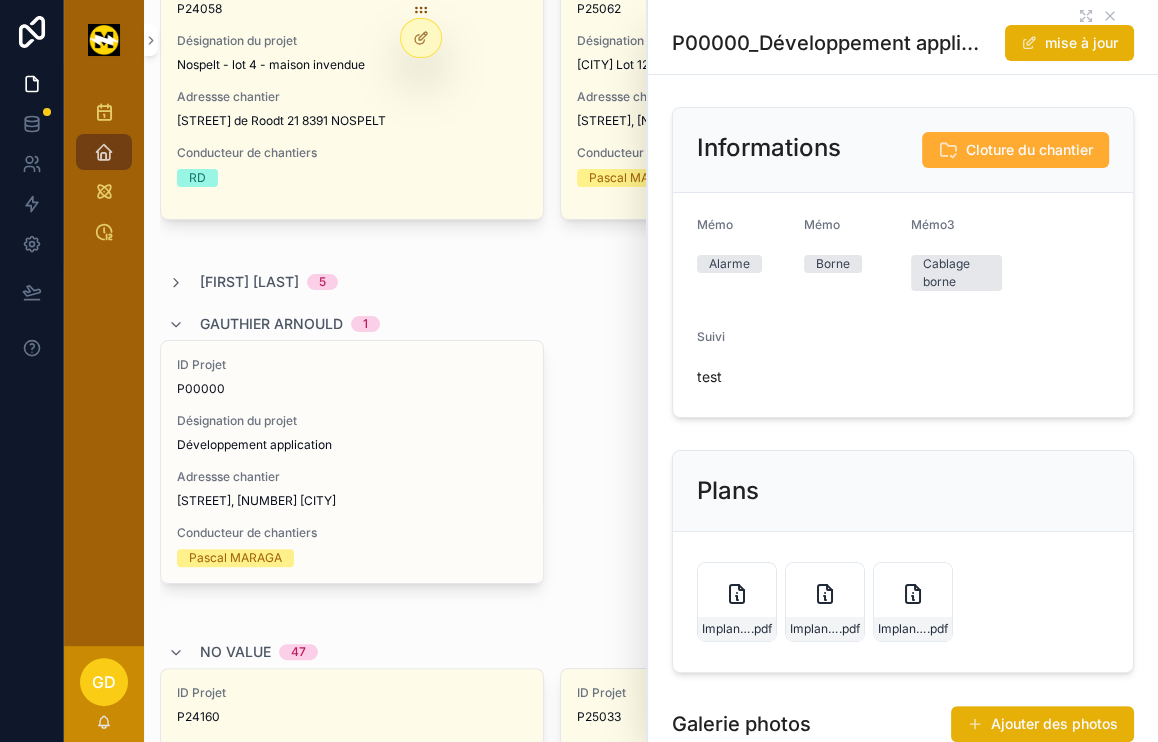 click 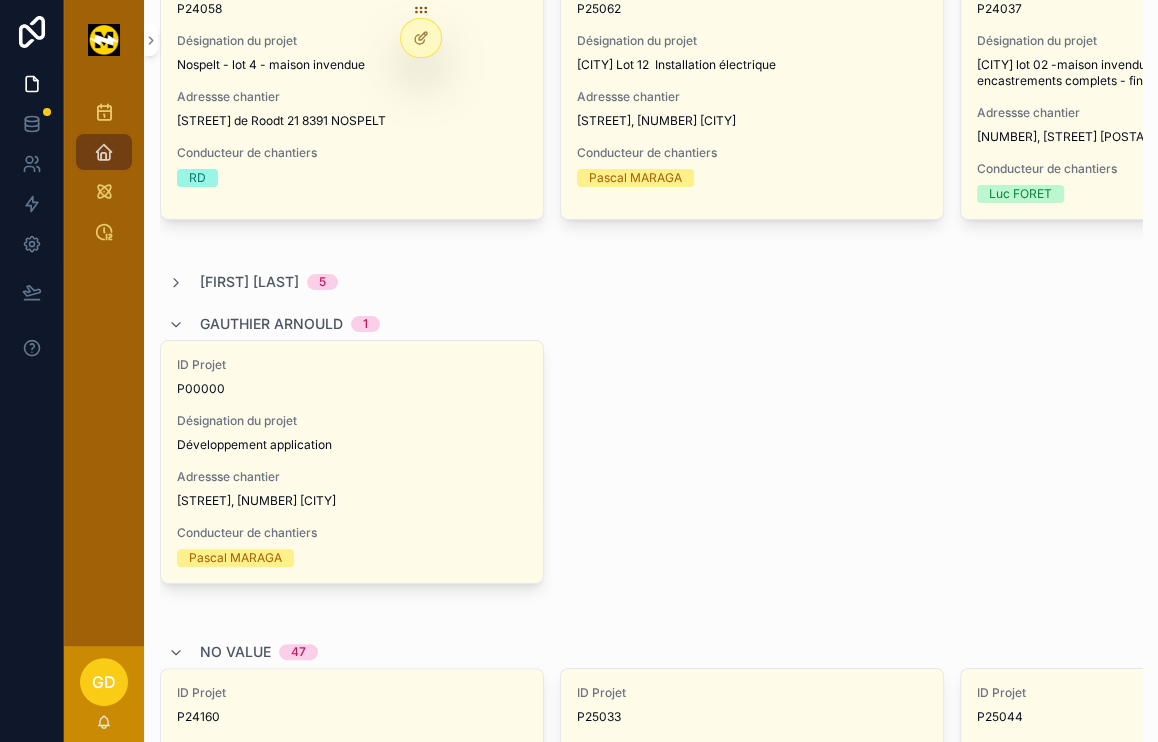 click on "Mise à jour" at bounding box center (0, 0) 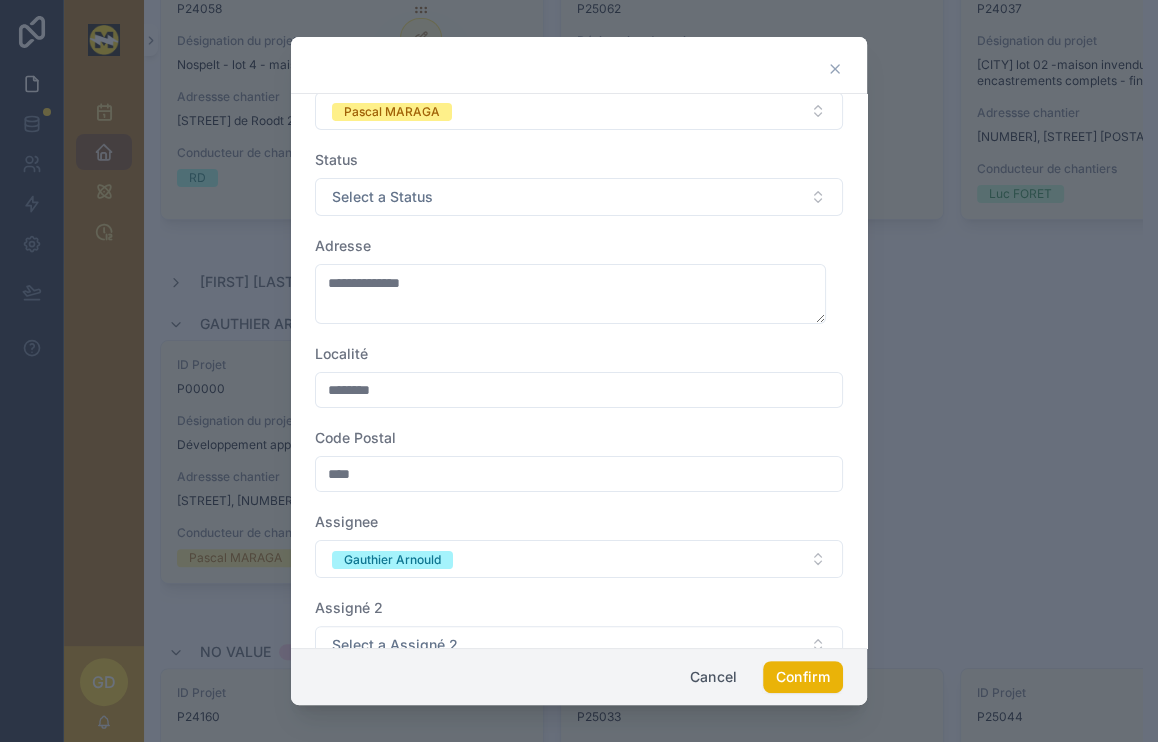 scroll, scrollTop: 124, scrollLeft: 0, axis: vertical 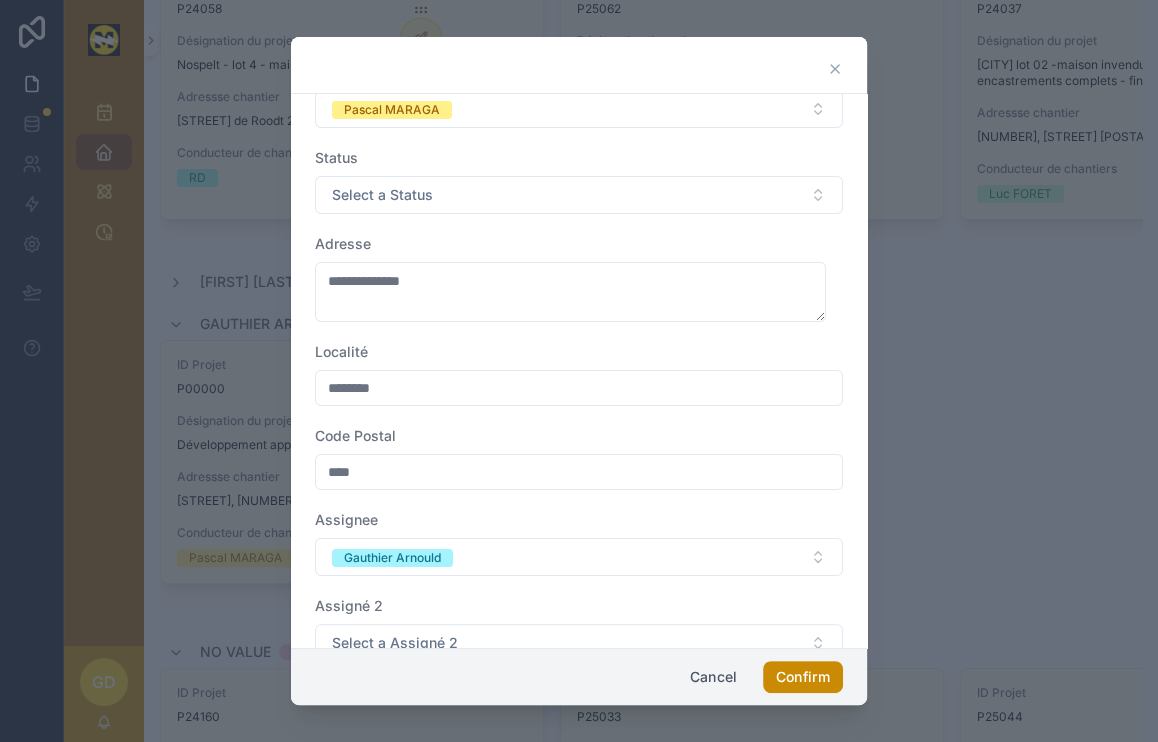 click on "Confirm" at bounding box center (803, 677) 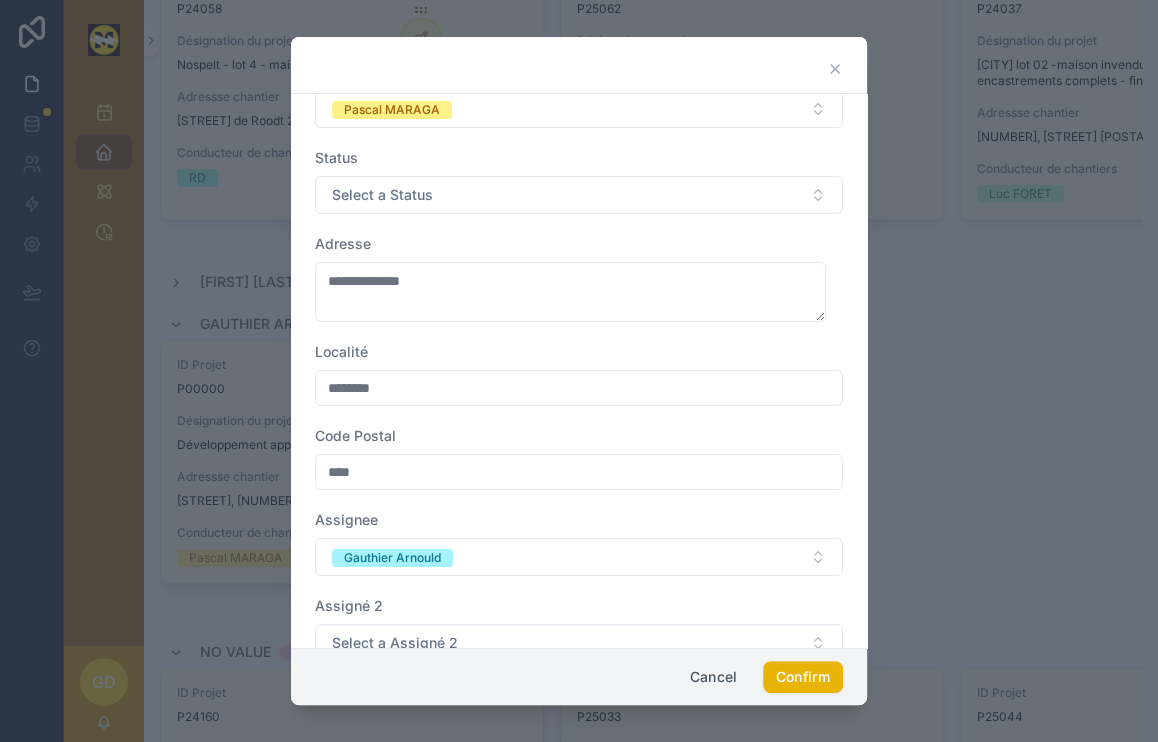 click on "Cancel" at bounding box center [713, 677] 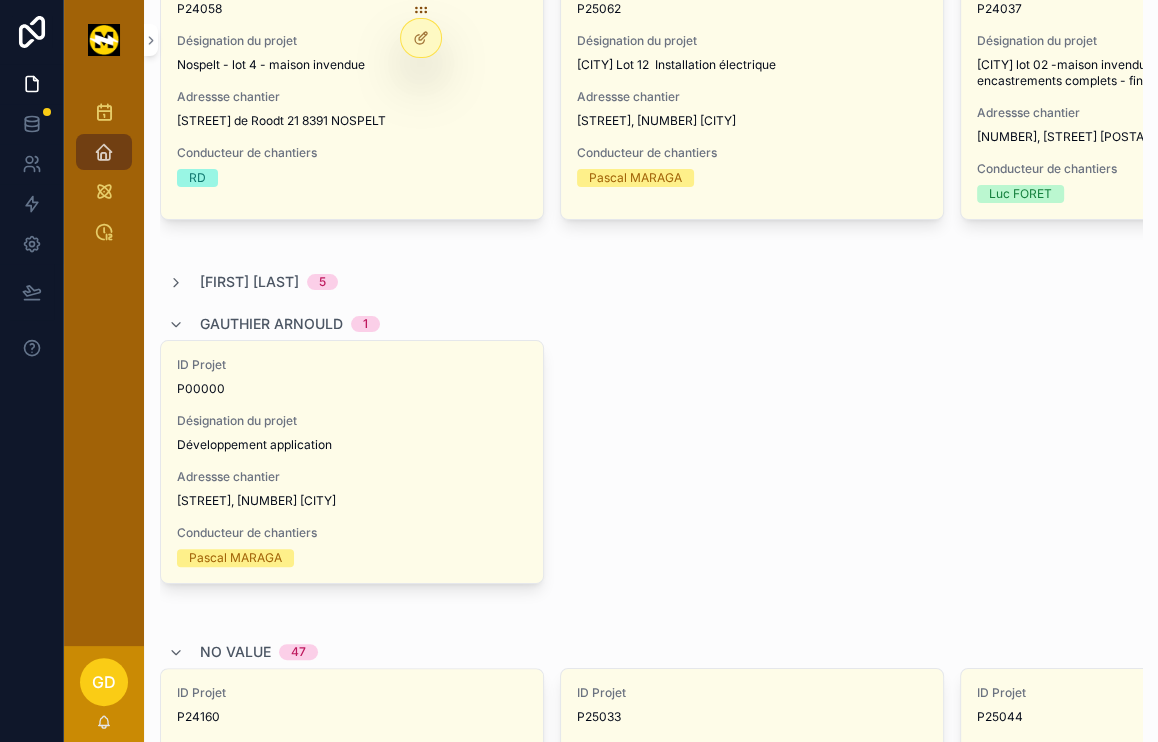 click on "[FIRST] [LAST] 1" at bounding box center (651, 324) 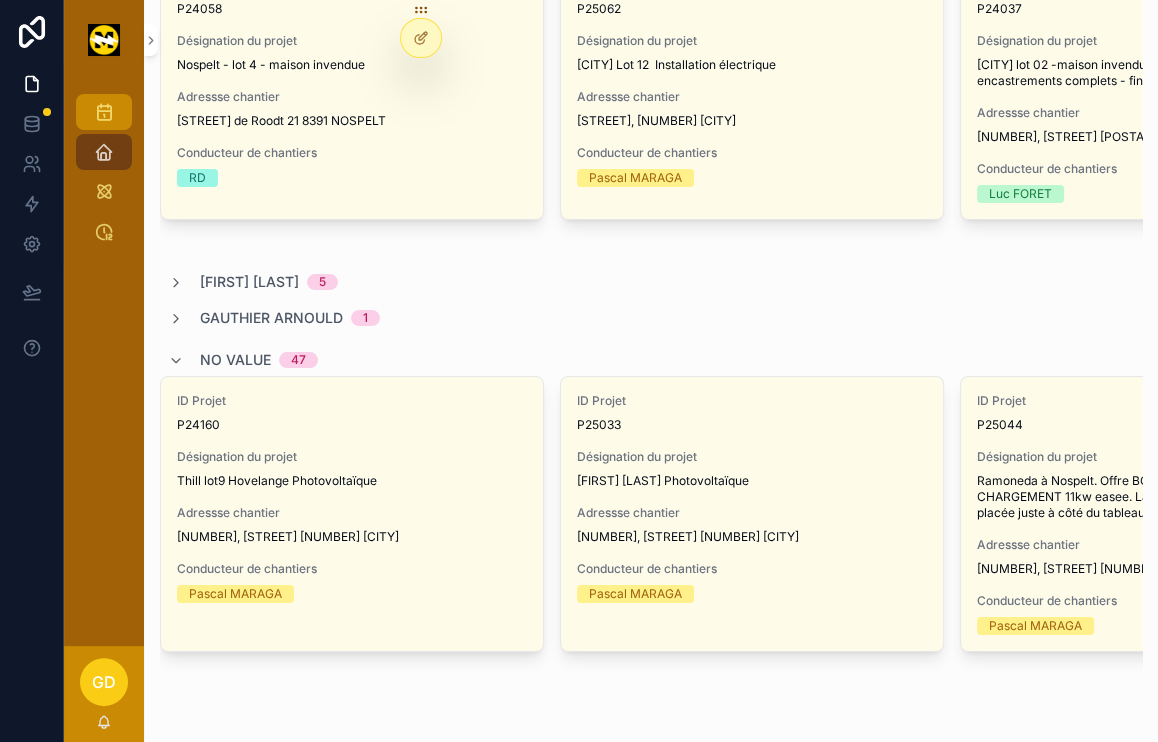 click on "Planning" at bounding box center [104, 112] 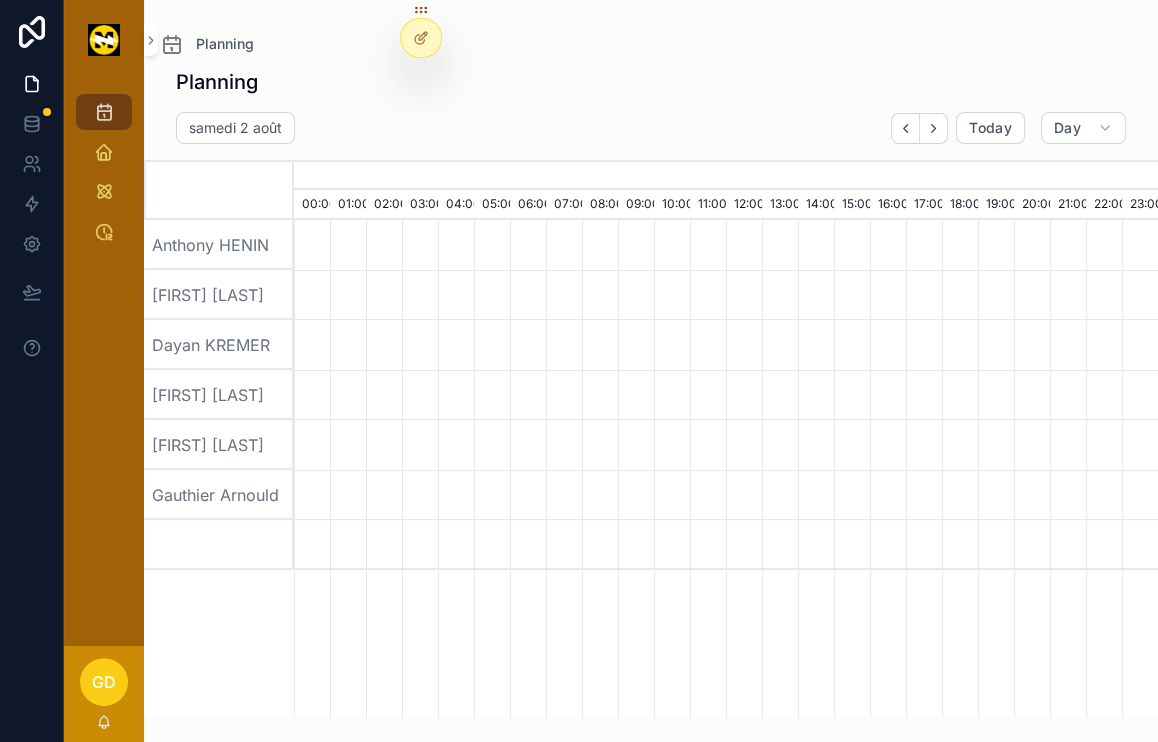 scroll, scrollTop: 0, scrollLeft: 0, axis: both 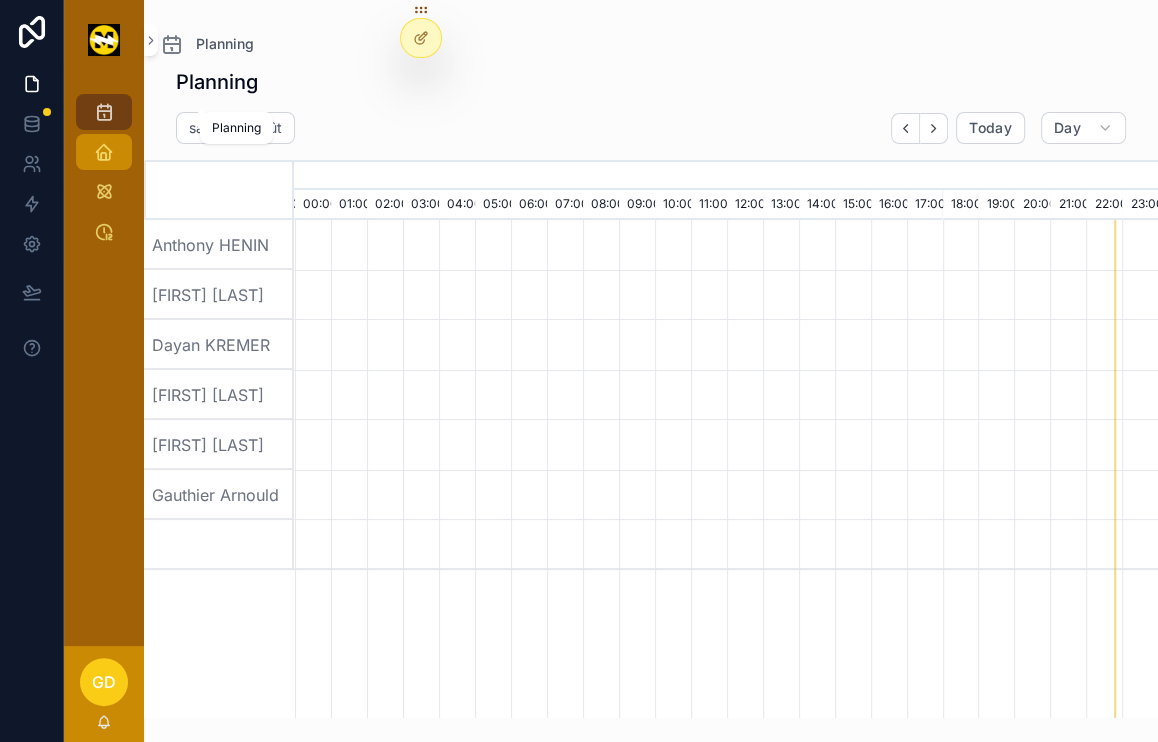 click on "Projets" at bounding box center [104, 152] 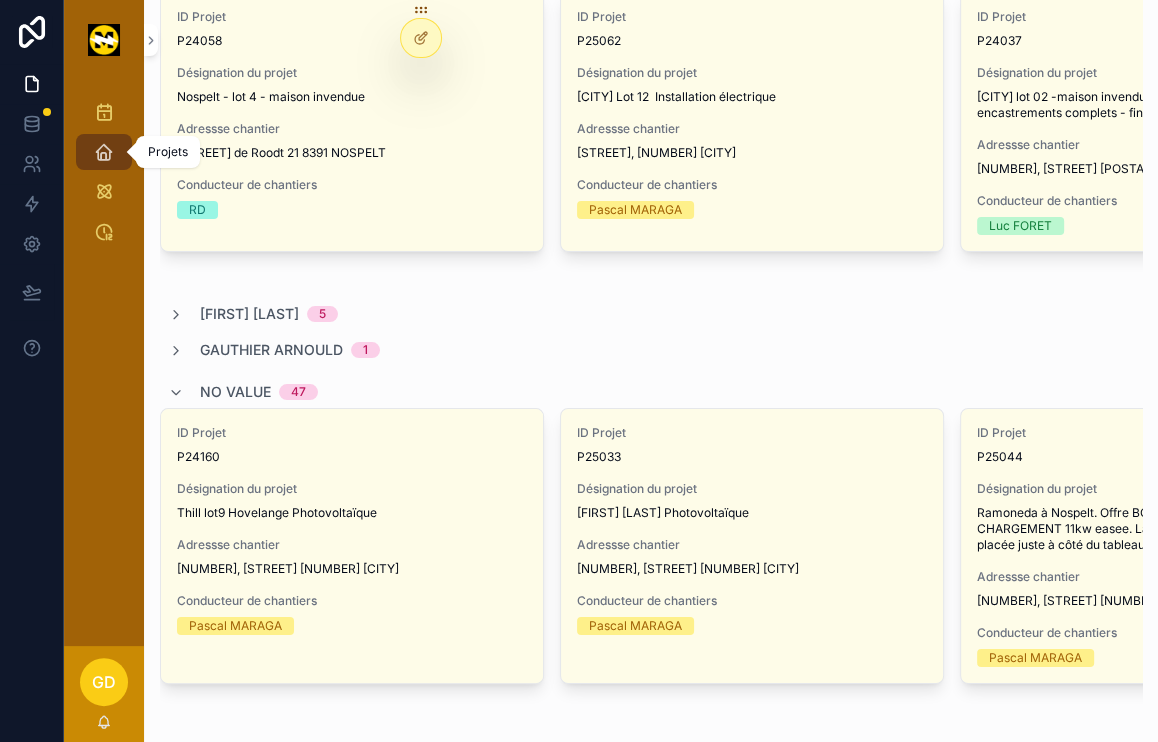 scroll, scrollTop: 238, scrollLeft: 0, axis: vertical 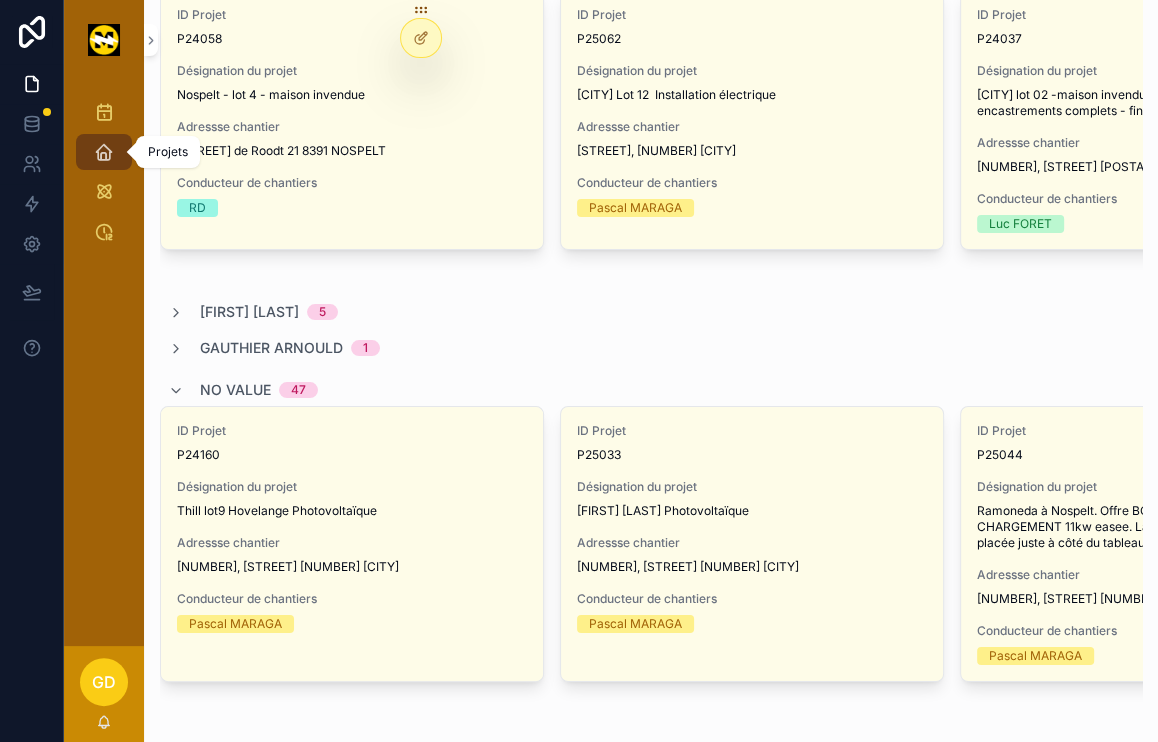 click on "Gauthier Arnould" at bounding box center [271, 348] 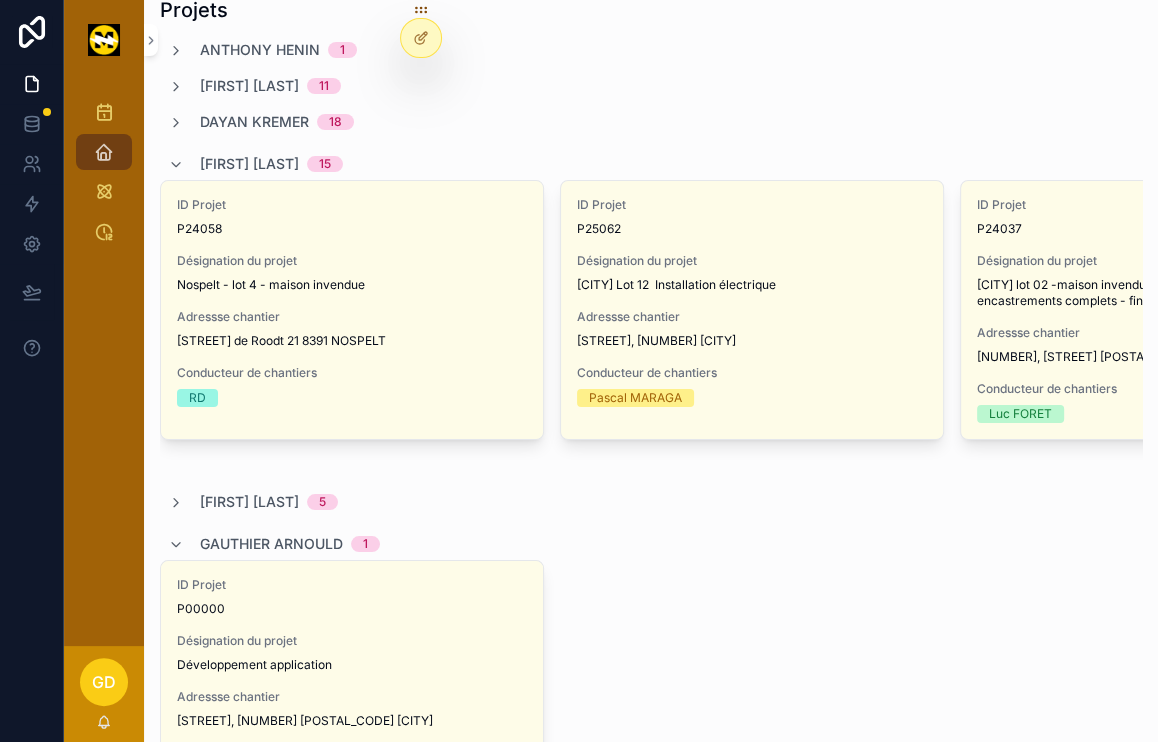 scroll, scrollTop: 0, scrollLeft: 0, axis: both 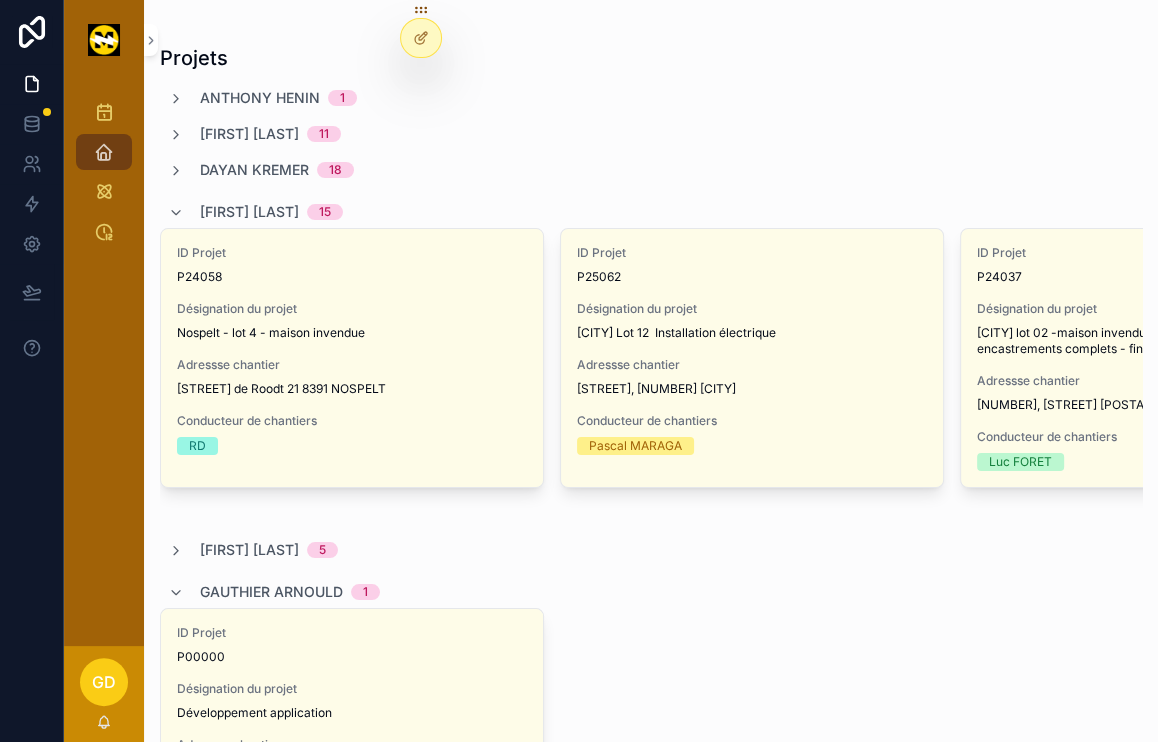 click at bounding box center (176, 593) 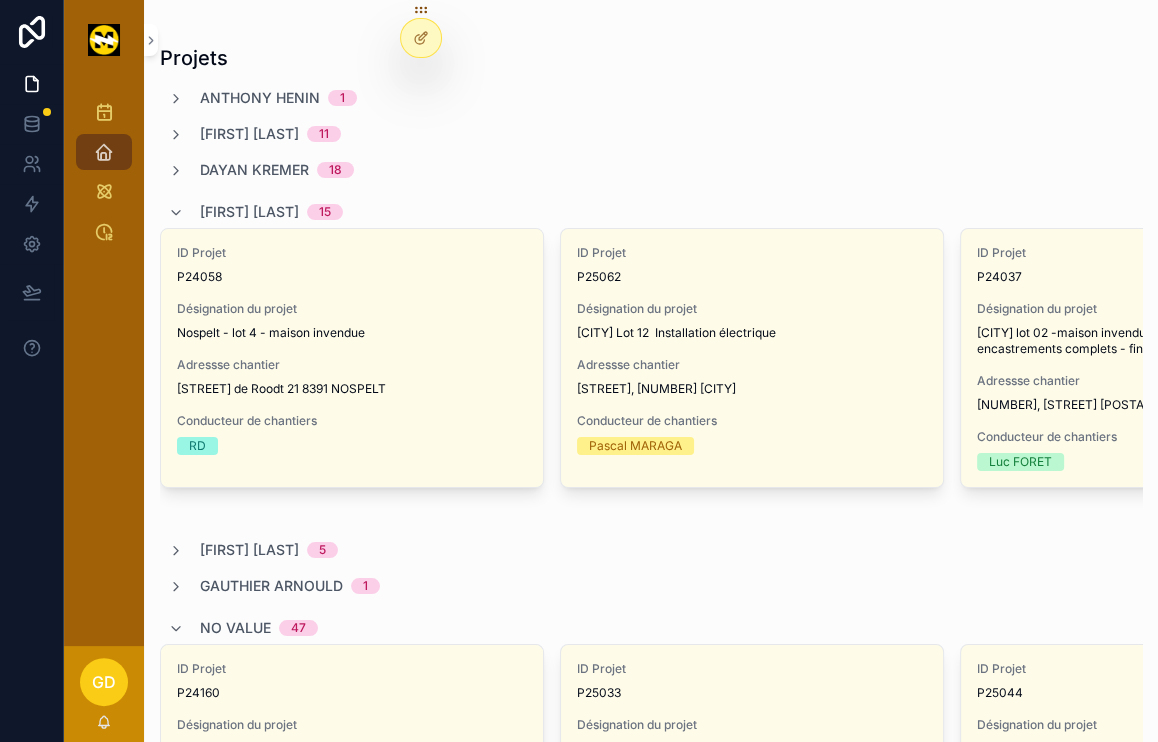 click on "Gauthier Arnould" at bounding box center (271, 586) 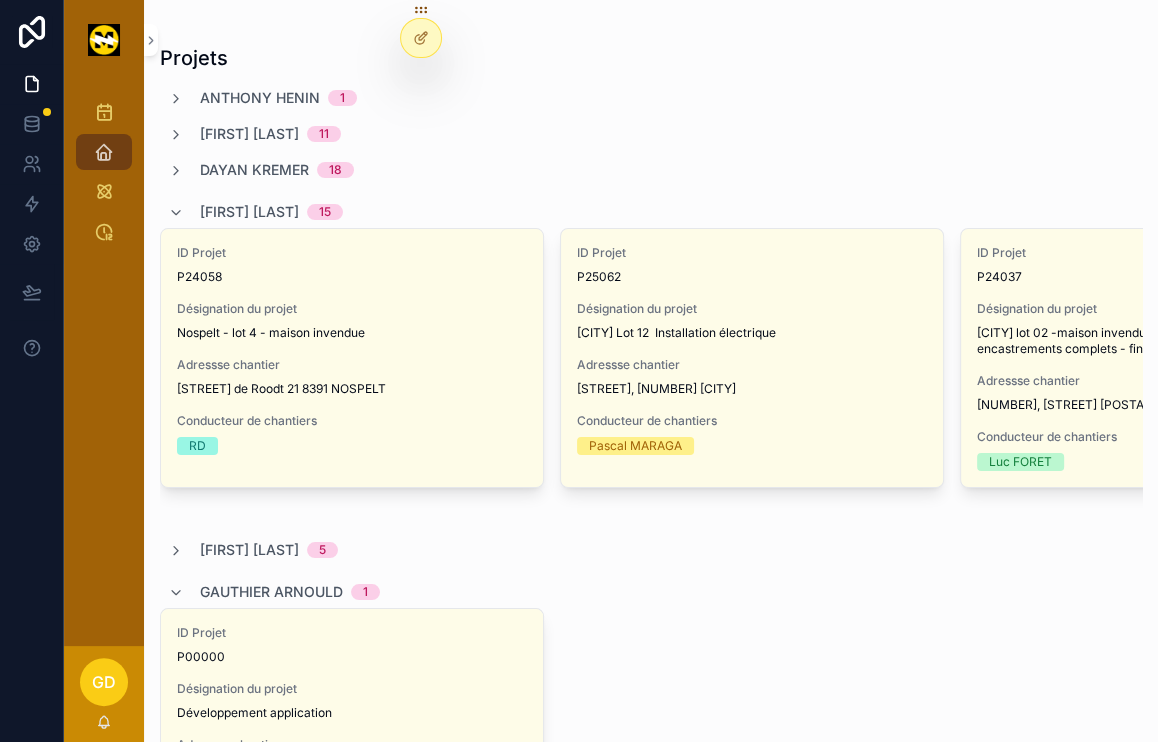 click at bounding box center (176, 213) 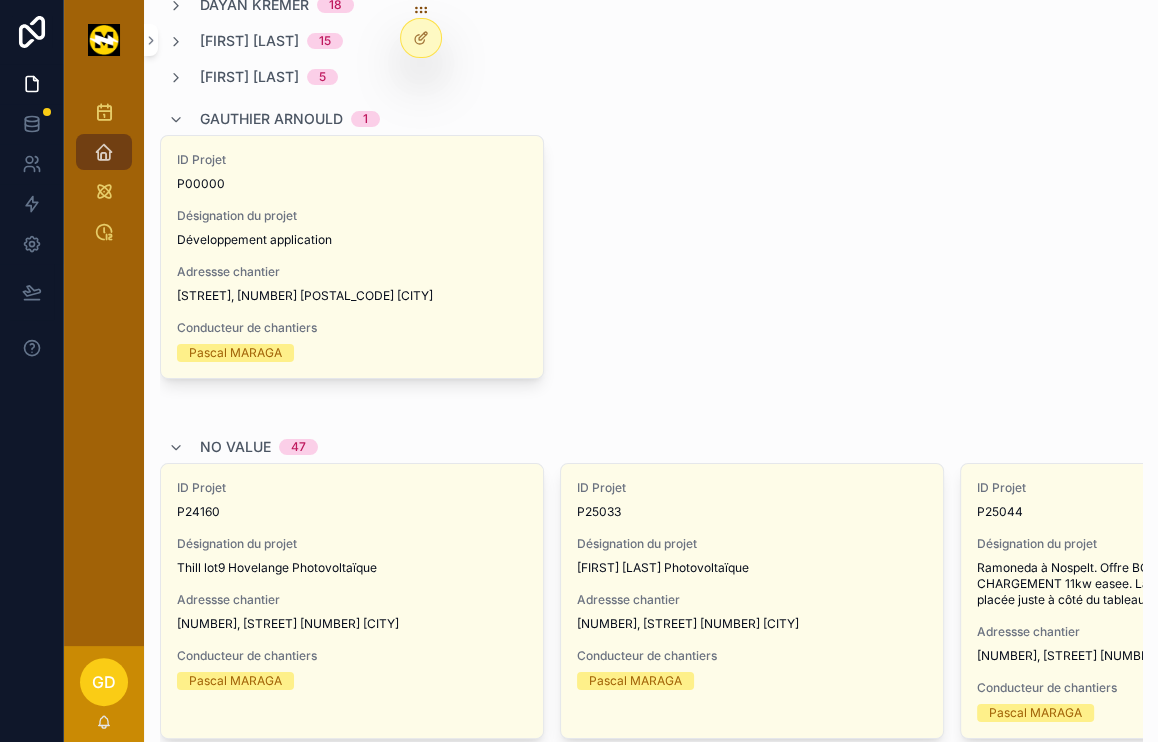 scroll, scrollTop: 0, scrollLeft: 0, axis: both 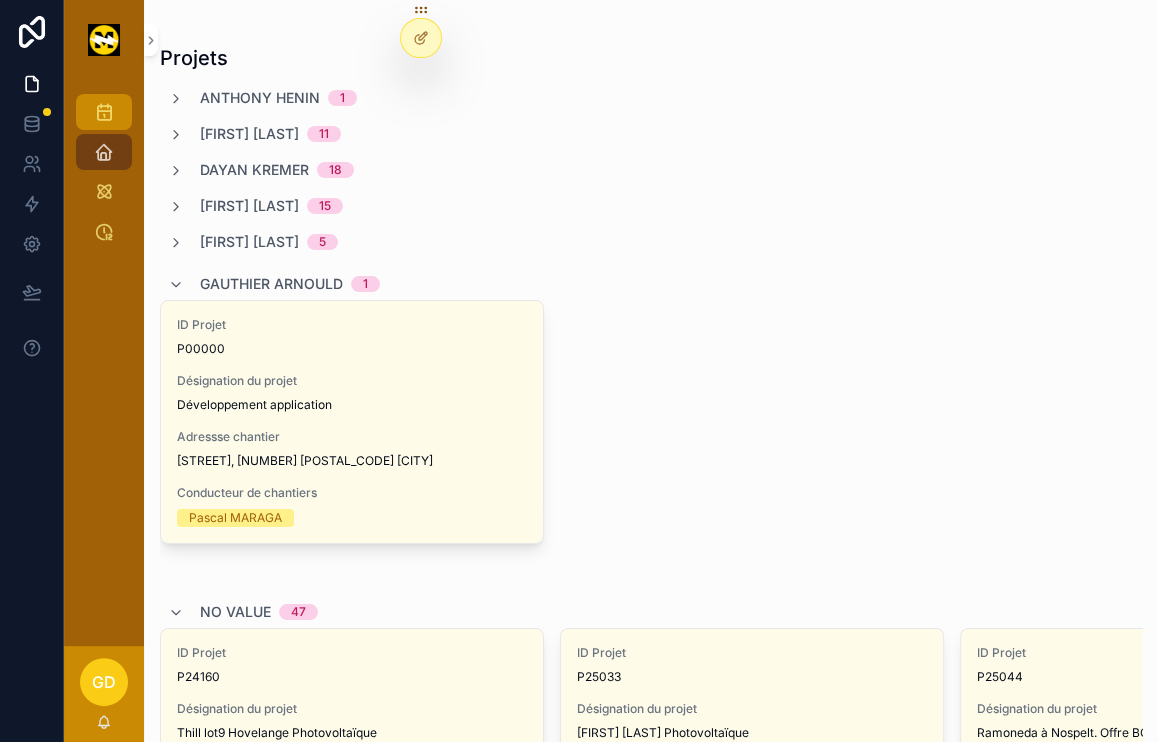 click at bounding box center [104, 112] 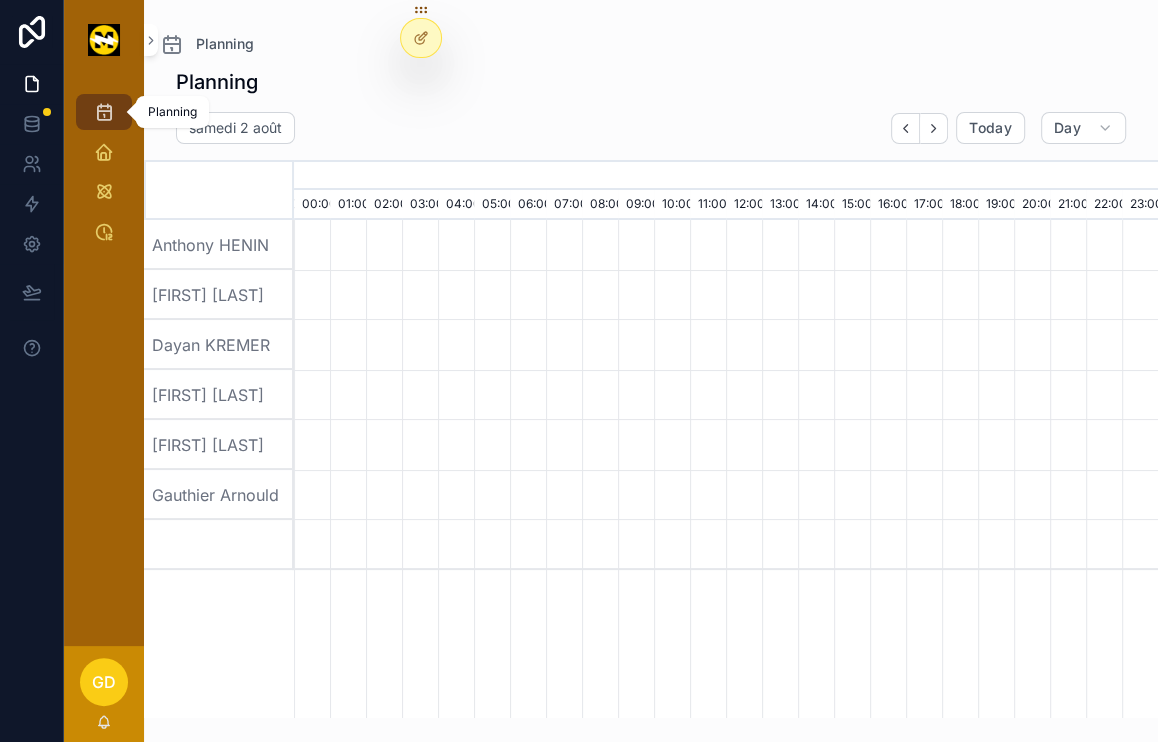 scroll, scrollTop: 0, scrollLeft: 6046, axis: horizontal 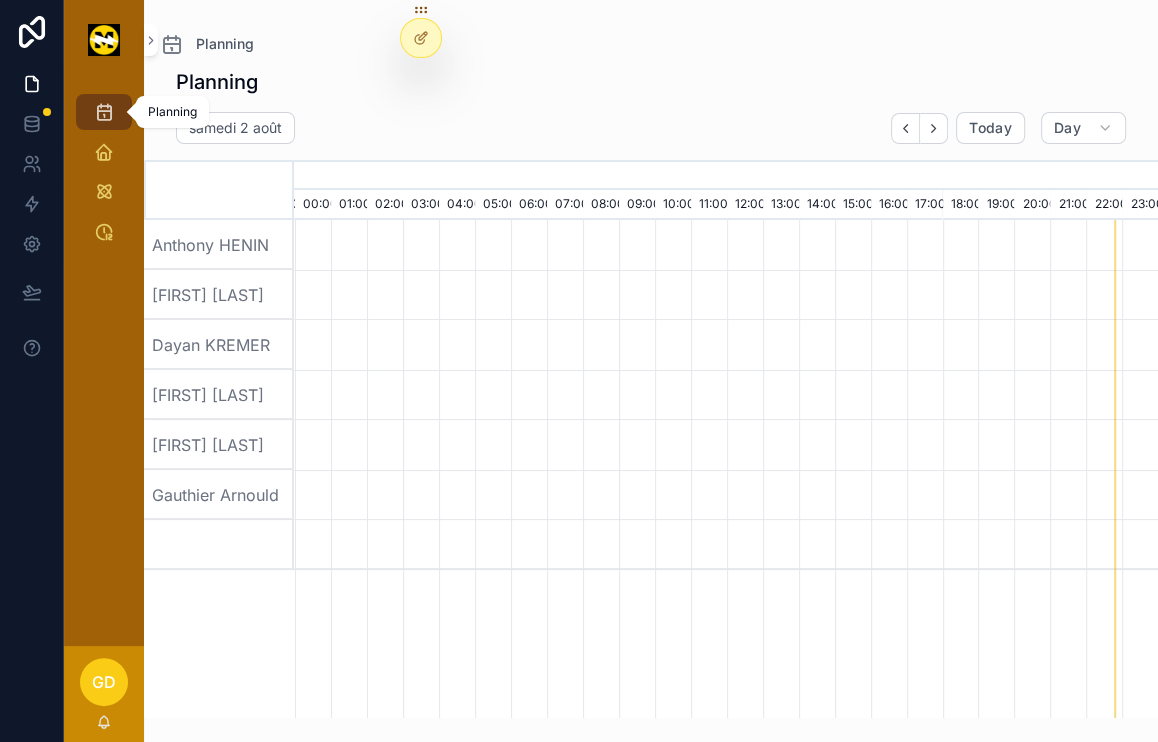 click 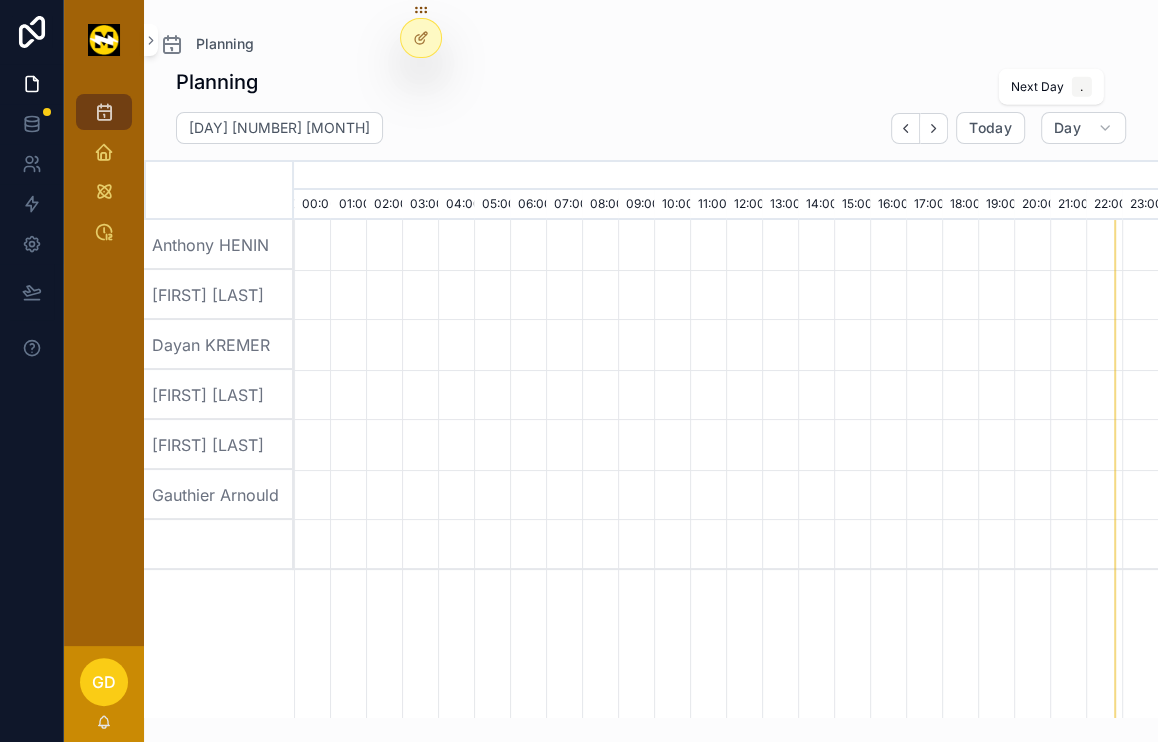 click 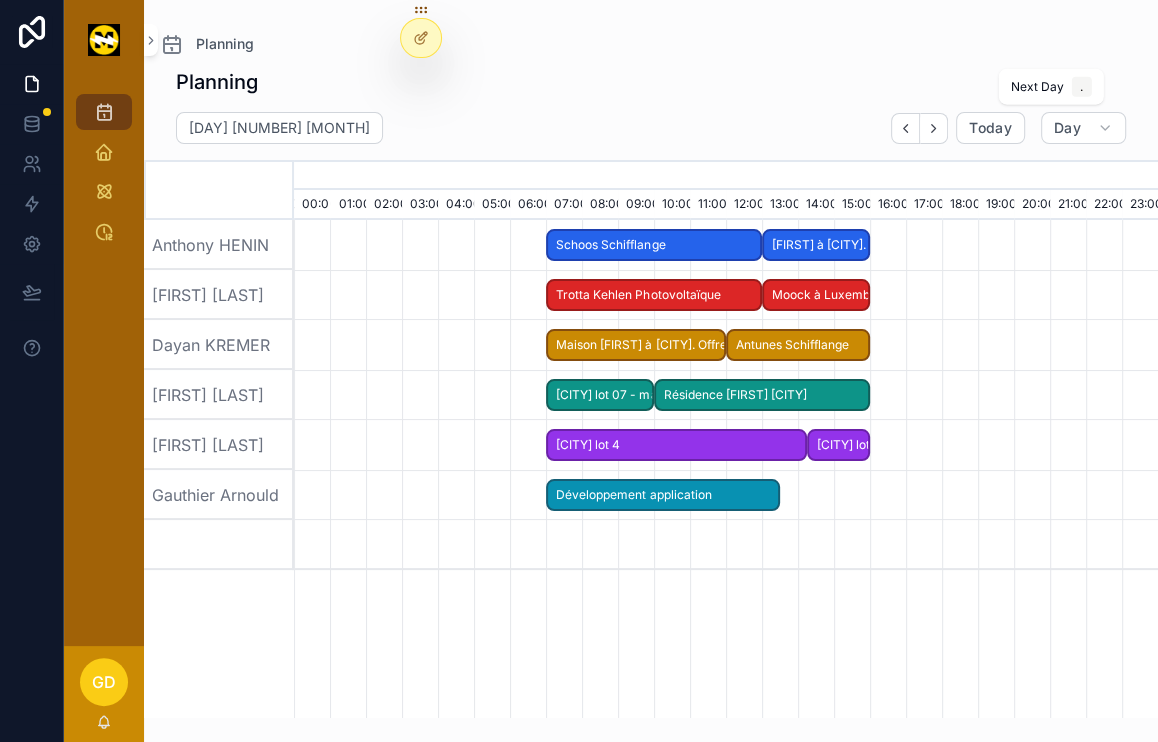 click on "." at bounding box center (1082, 87) 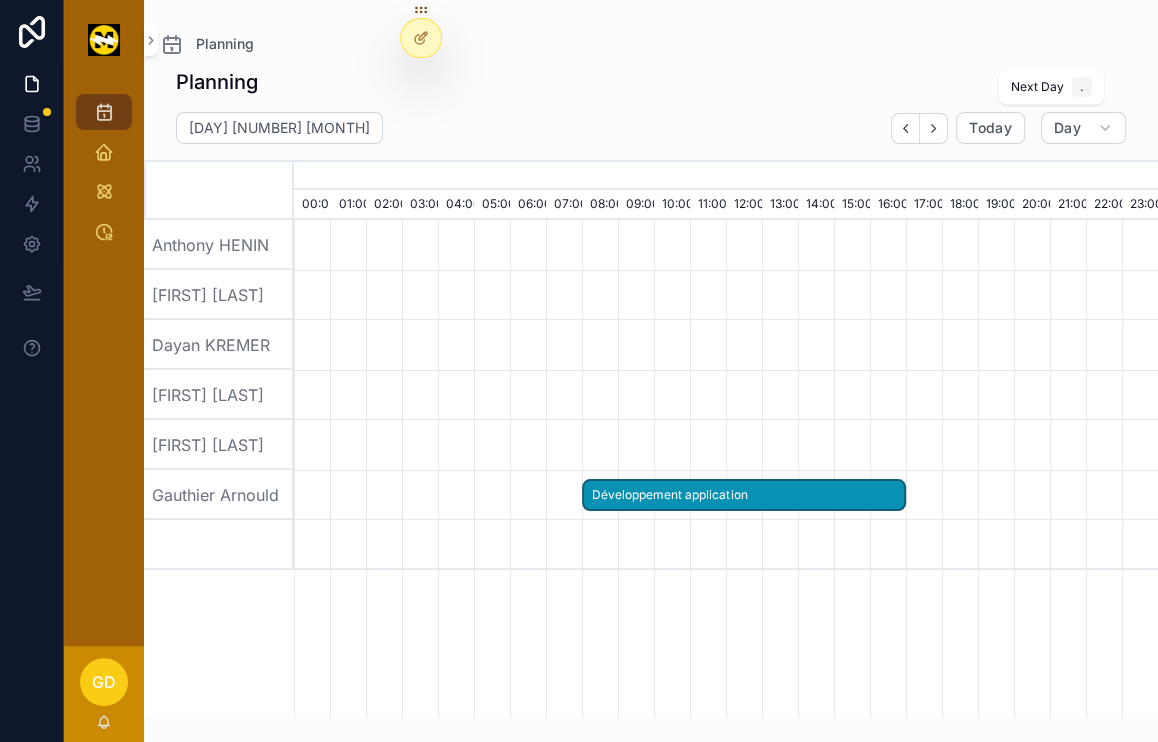 click 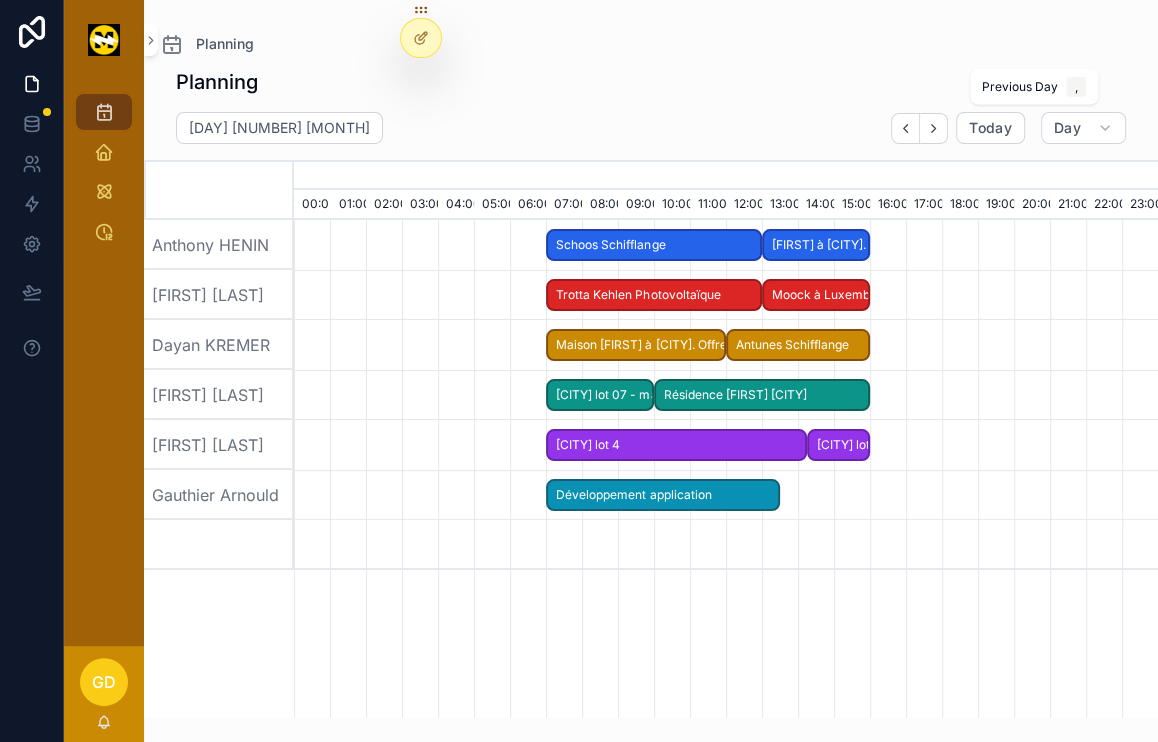 scroll, scrollTop: 0, scrollLeft: 6016, axis: horizontal 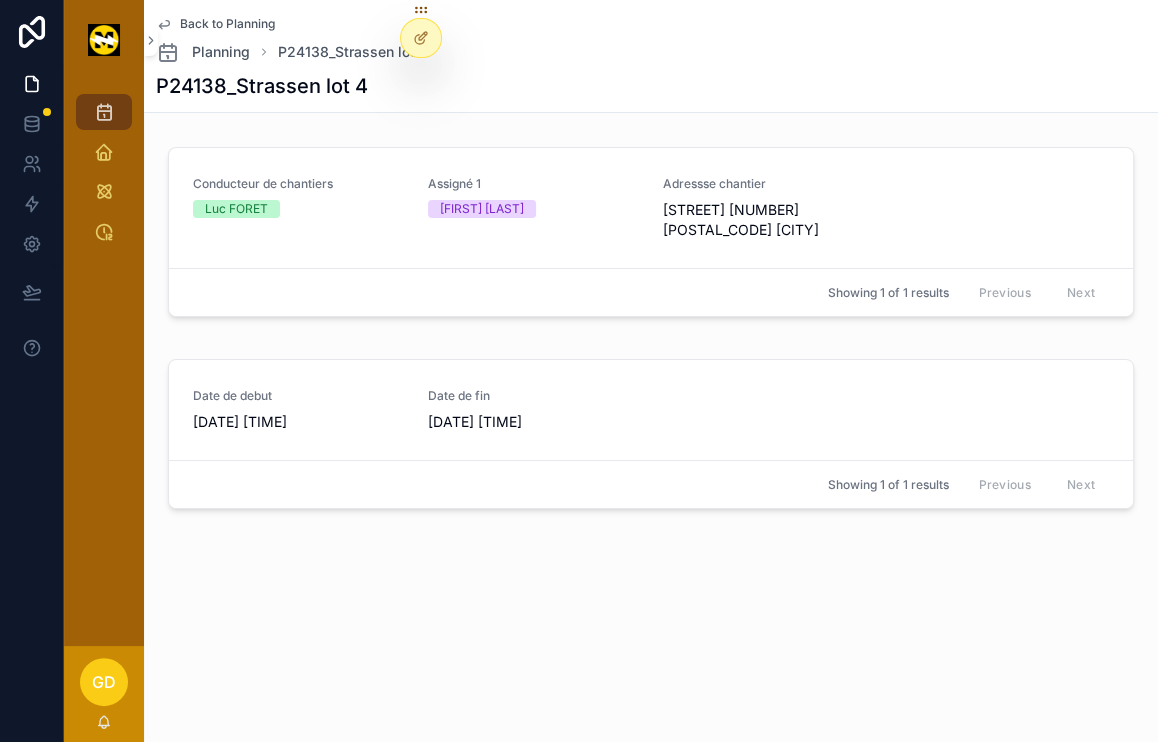 click on "[STREET] [NUMBER] [POSTAL_CODE] [CITY]" at bounding box center (768, 220) 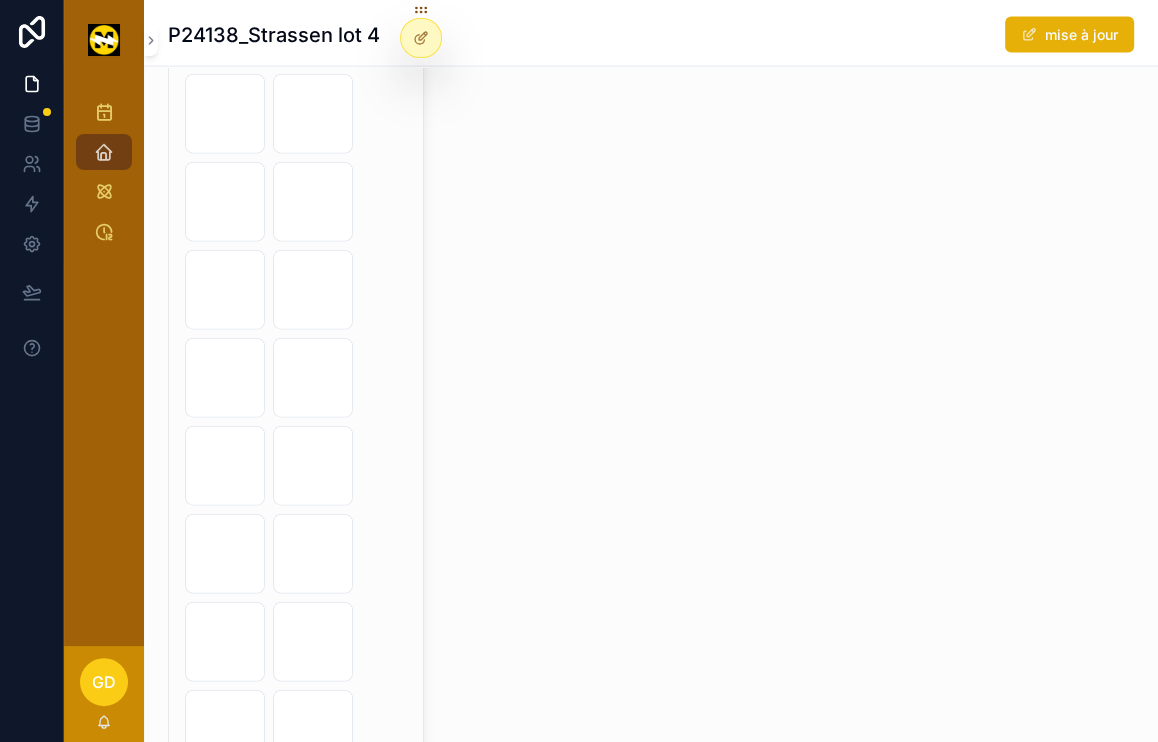 scroll, scrollTop: 2726, scrollLeft: 0, axis: vertical 